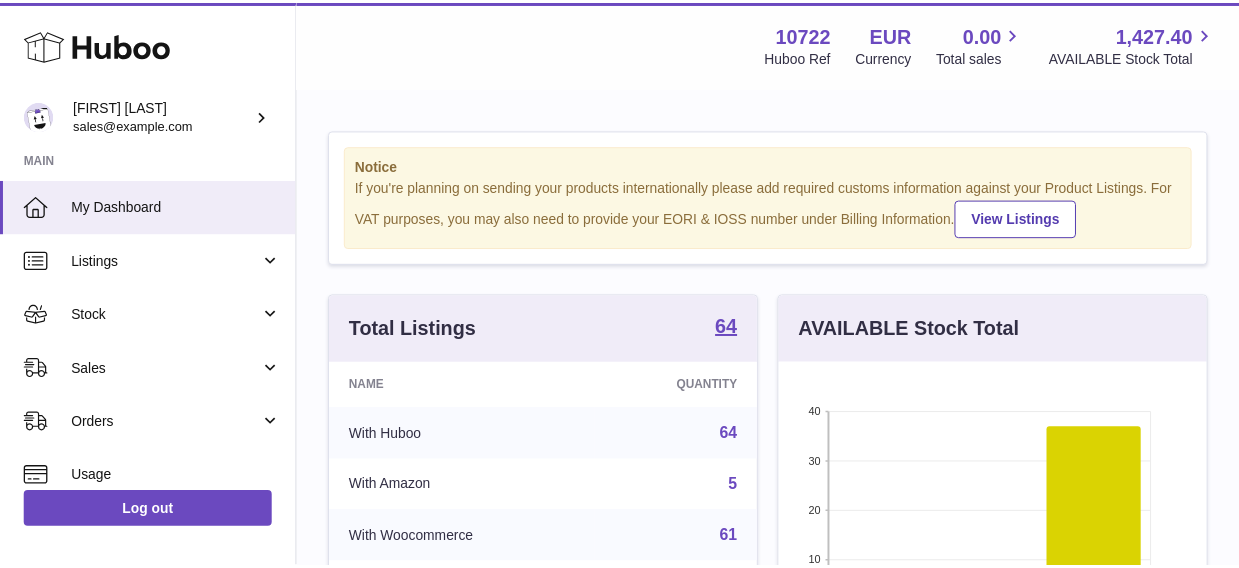 scroll, scrollTop: 0, scrollLeft: 0, axis: both 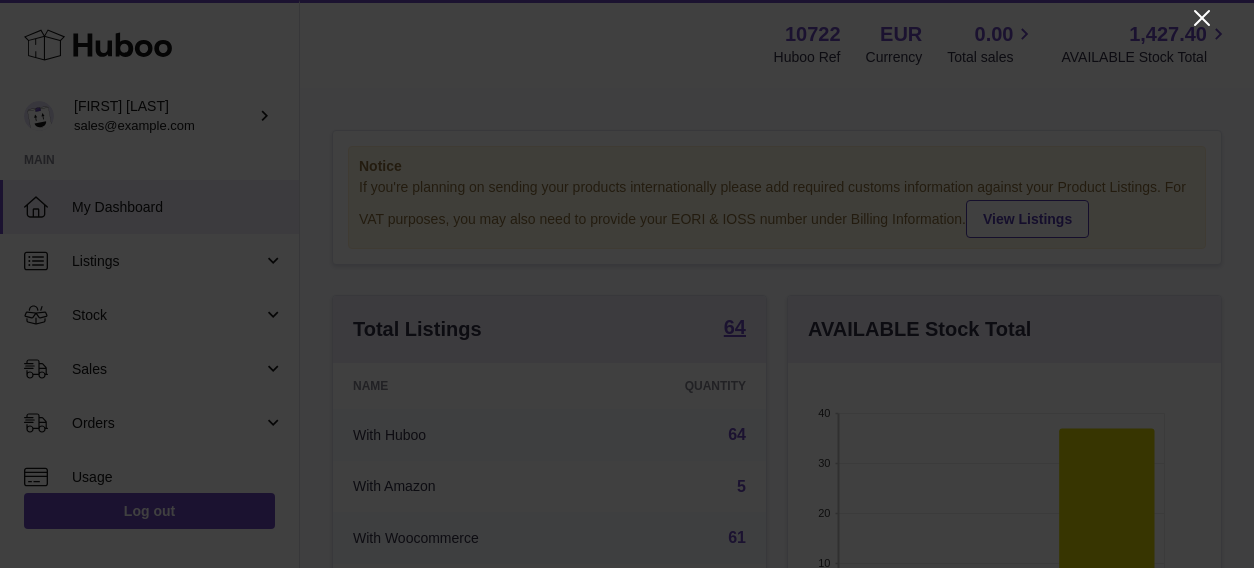 click 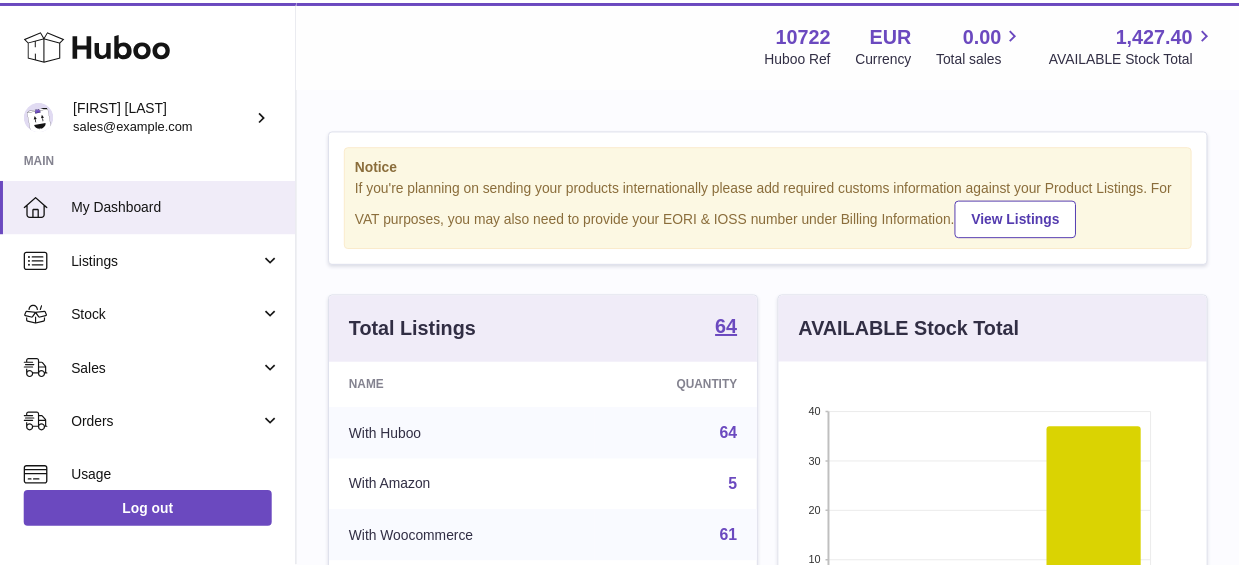 scroll, scrollTop: 312, scrollLeft: 426, axis: both 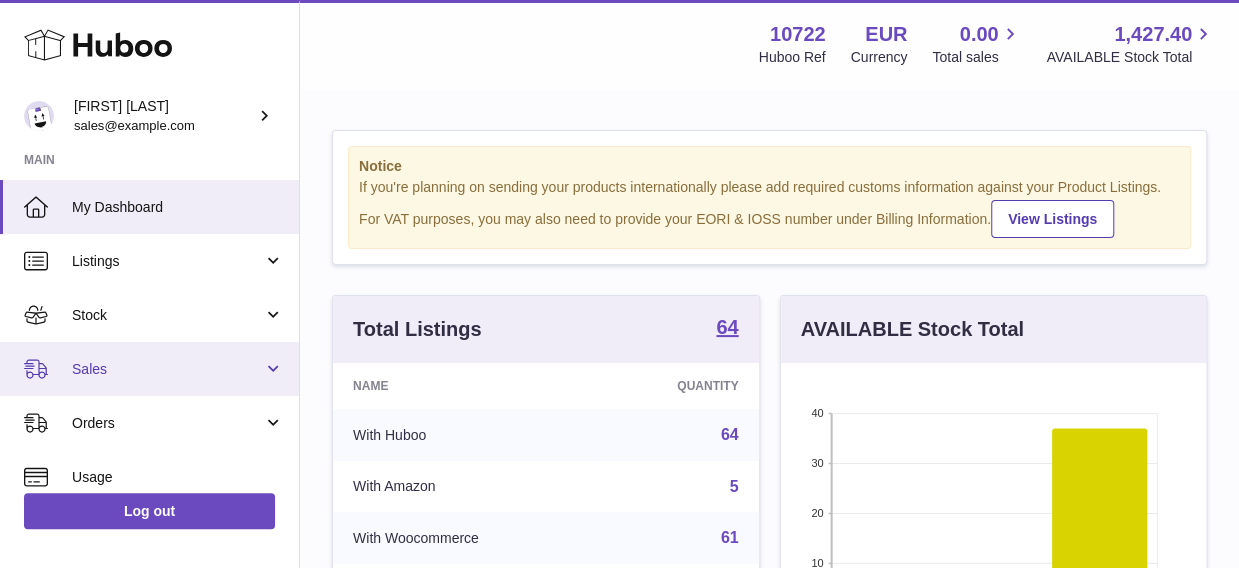 click on "Sales" at bounding box center (167, 369) 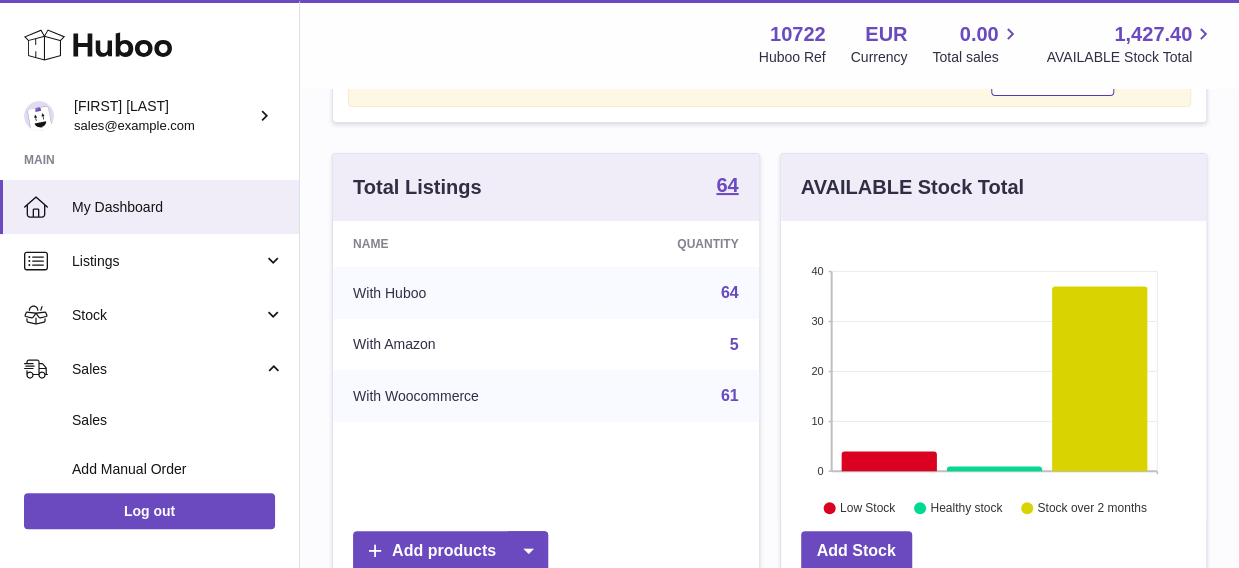 scroll, scrollTop: 0, scrollLeft: 0, axis: both 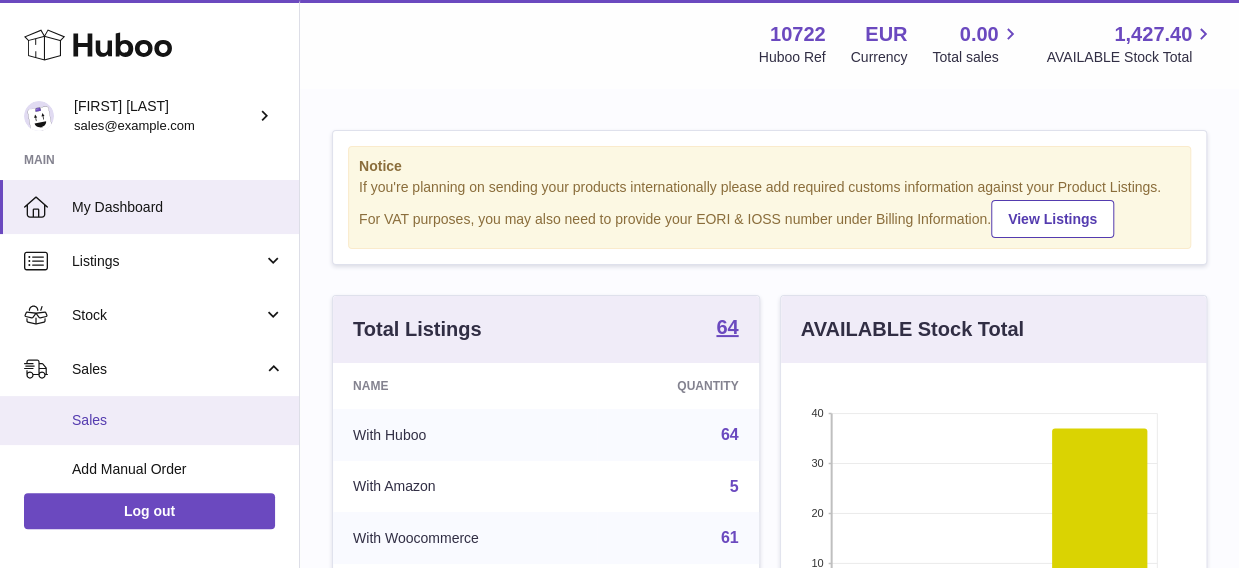 click on "Sales" at bounding box center (178, 420) 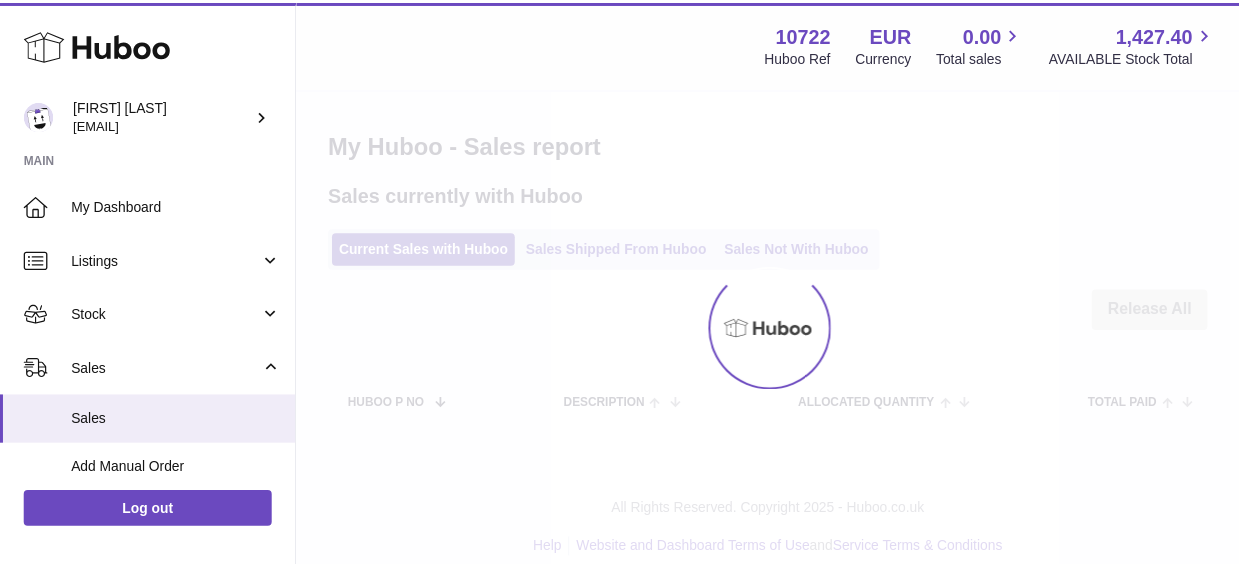 scroll, scrollTop: 0, scrollLeft: 0, axis: both 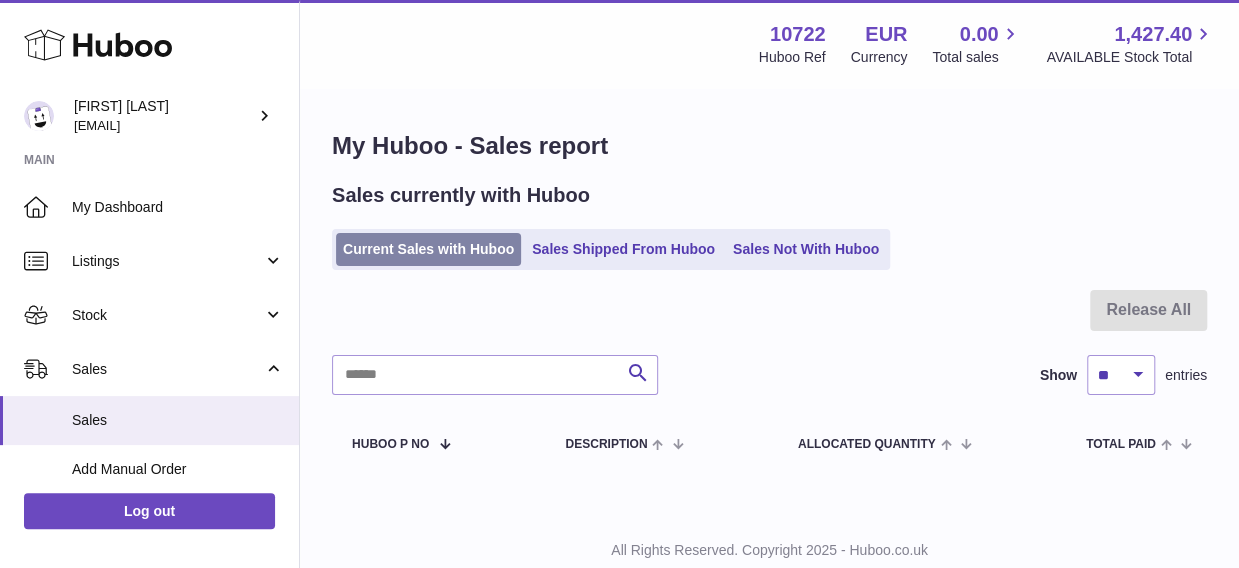 click on "Current Sales with Huboo" at bounding box center (428, 249) 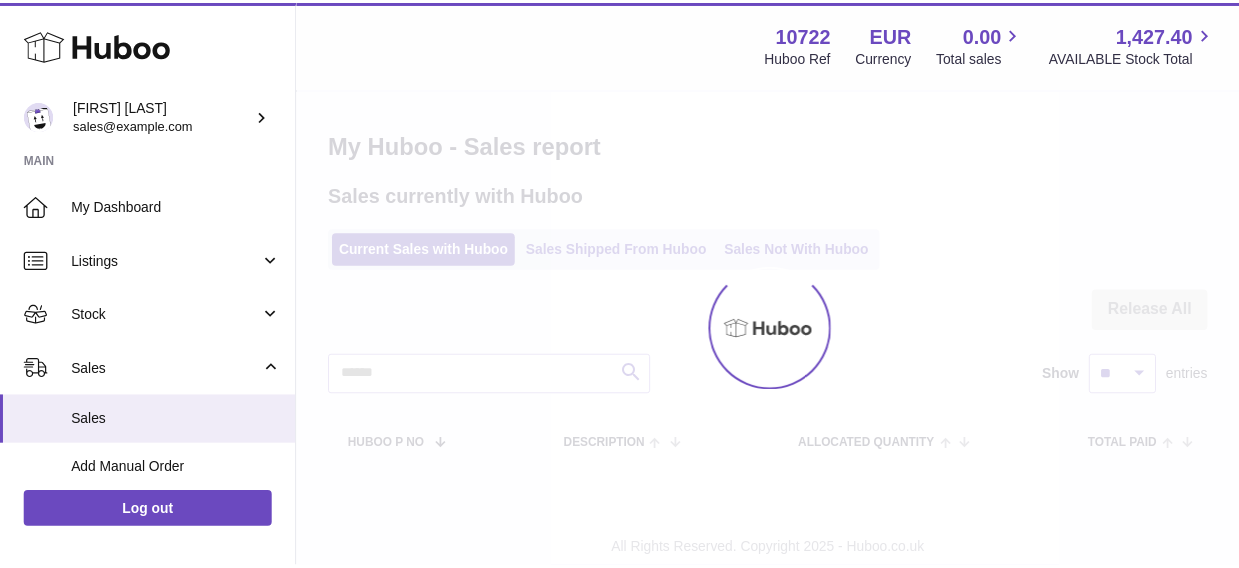 scroll, scrollTop: 0, scrollLeft: 0, axis: both 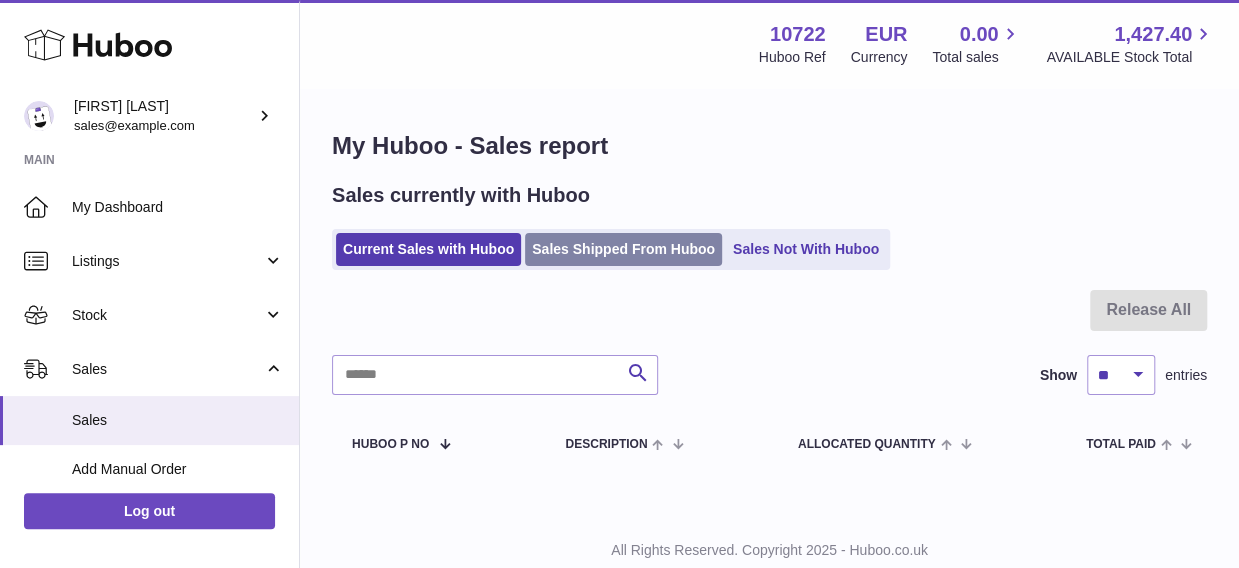click on "Sales Shipped From Huboo" at bounding box center [623, 249] 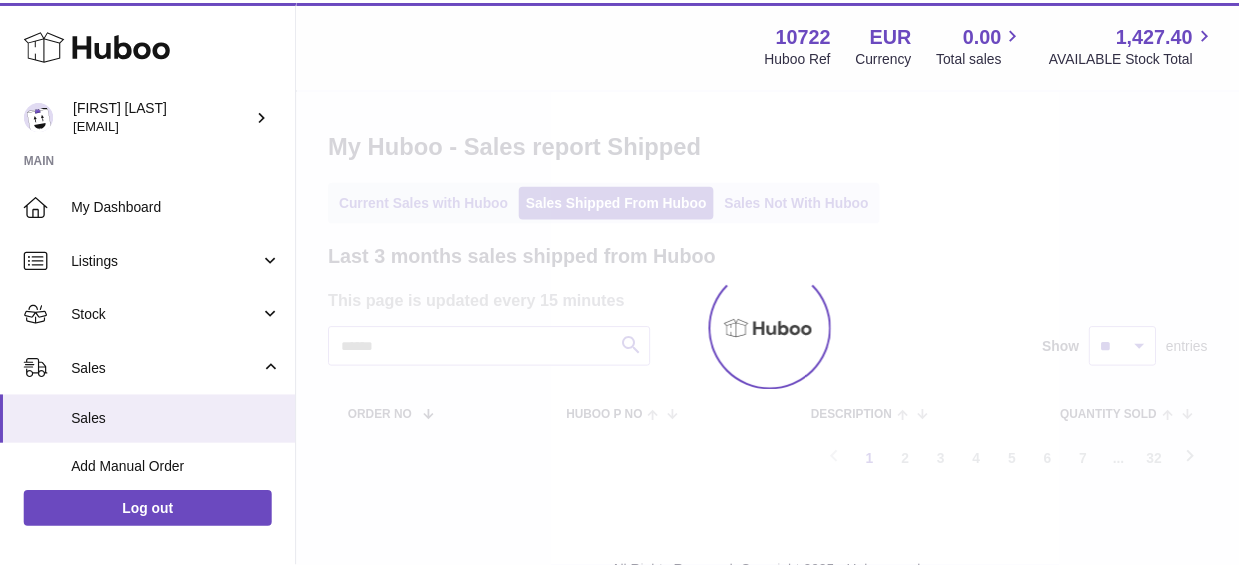 scroll, scrollTop: 0, scrollLeft: 0, axis: both 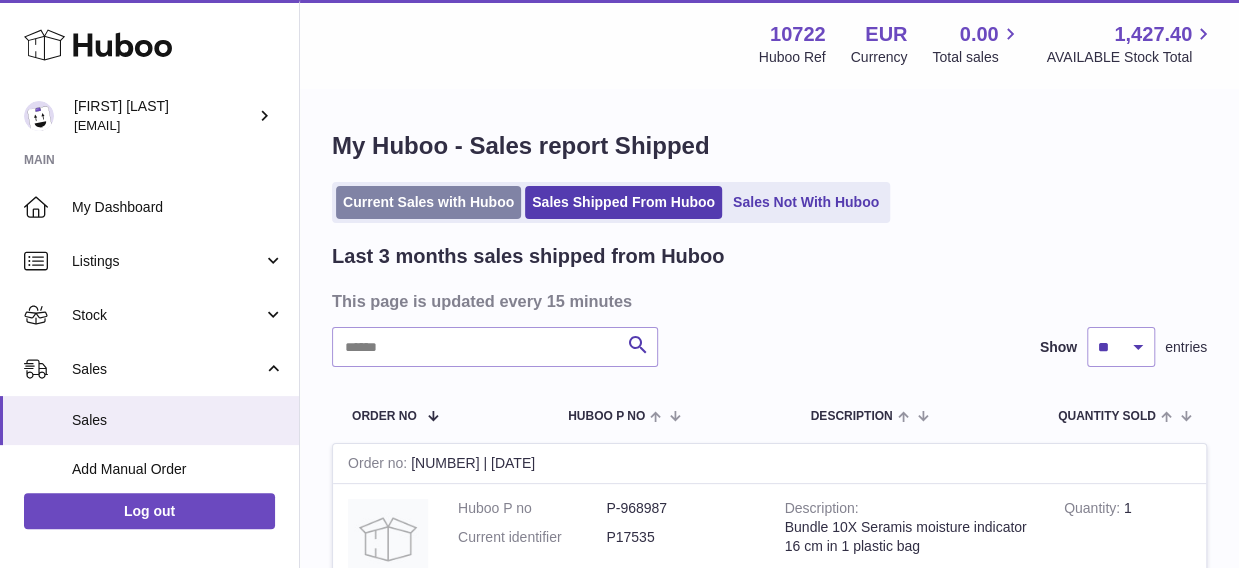 click on "Current Sales with Huboo" at bounding box center (428, 202) 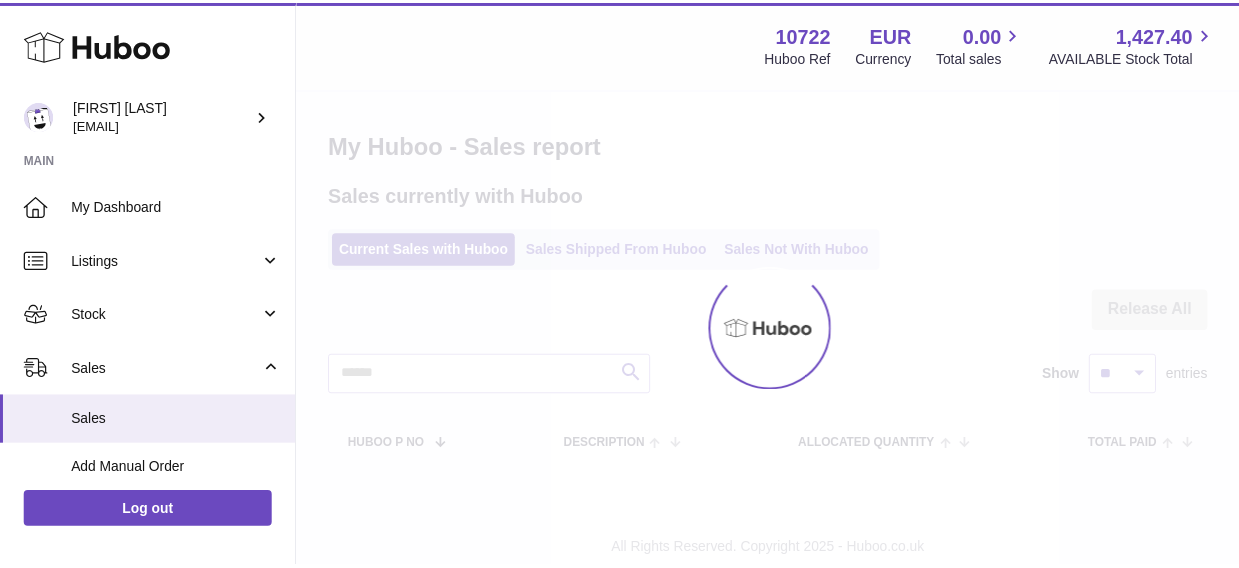 scroll, scrollTop: 0, scrollLeft: 0, axis: both 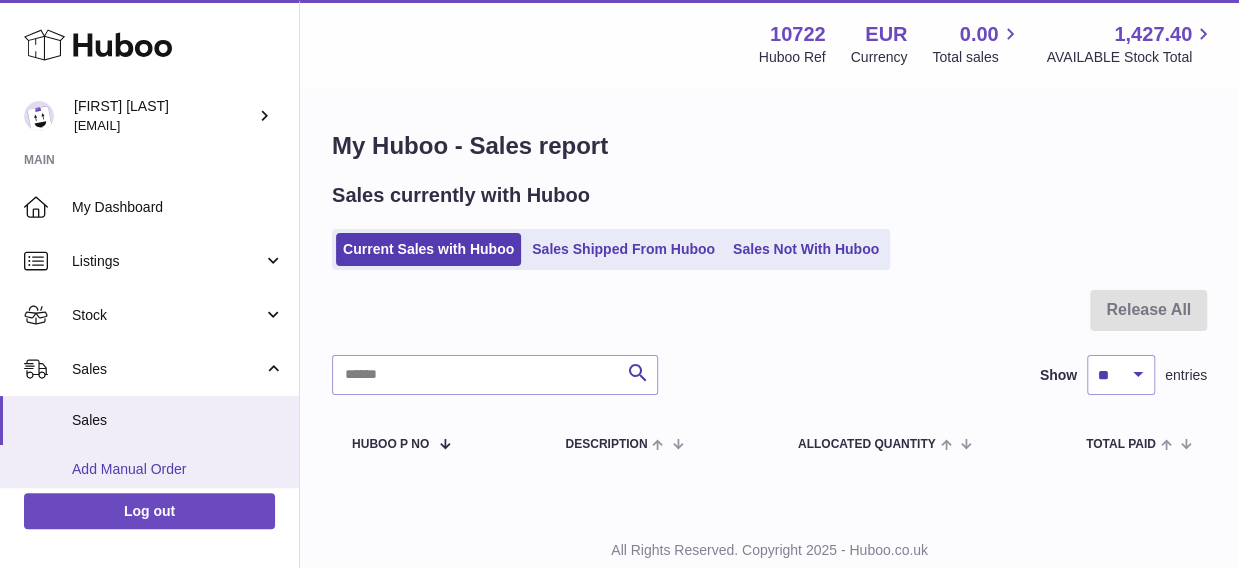 click on "Add Manual Order" at bounding box center (178, 469) 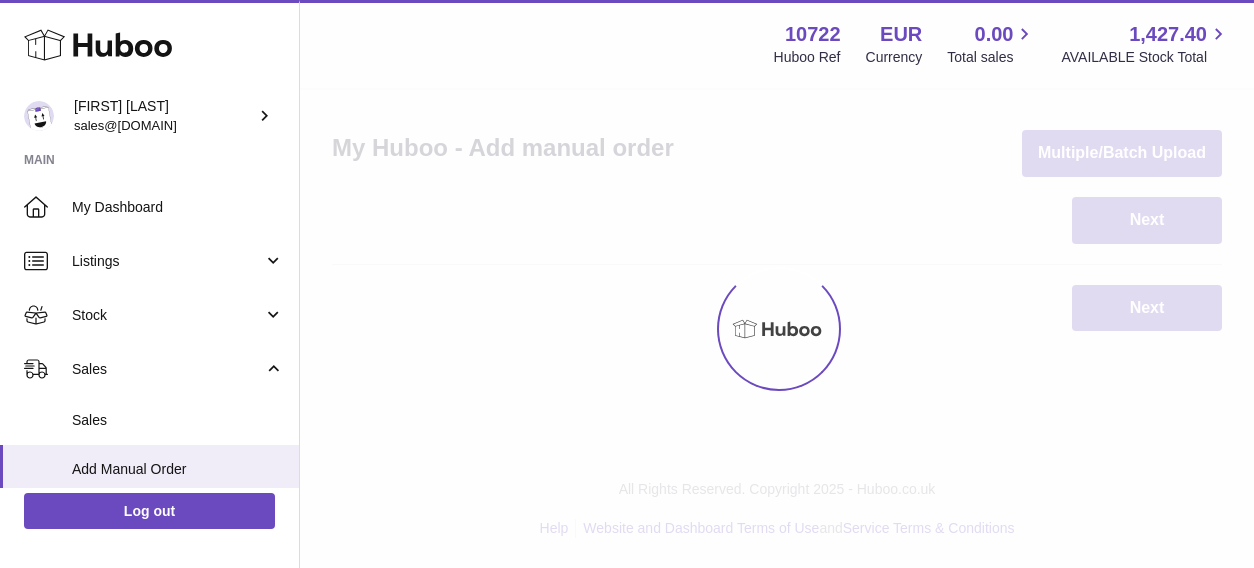 scroll, scrollTop: 0, scrollLeft: 0, axis: both 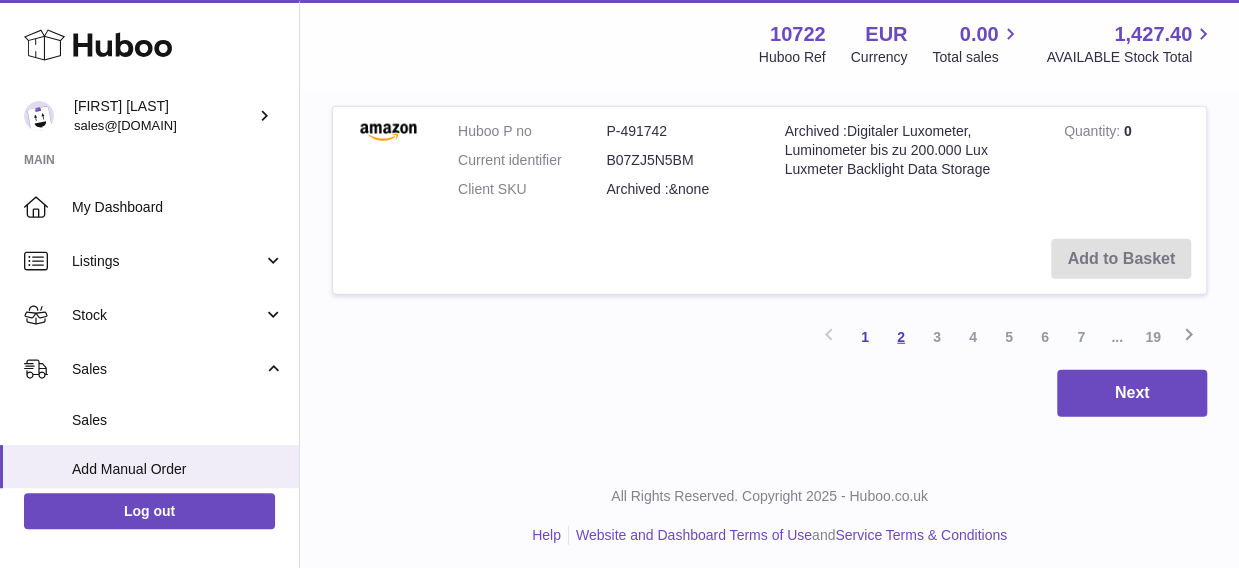 click on "2" at bounding box center (901, 337) 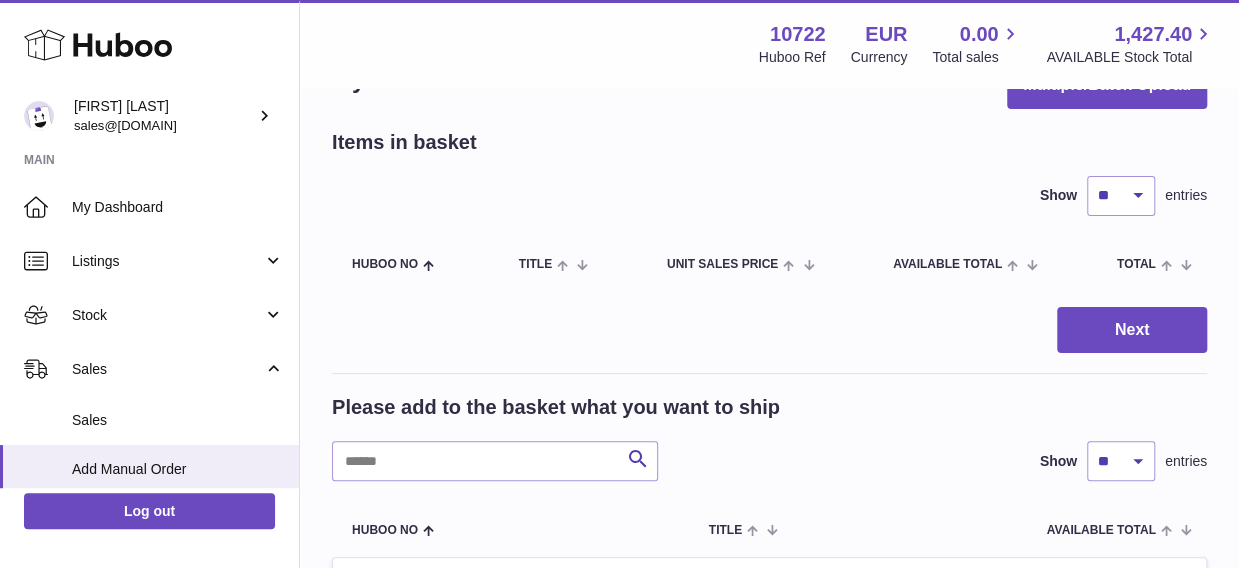 scroll, scrollTop: 100, scrollLeft: 0, axis: vertical 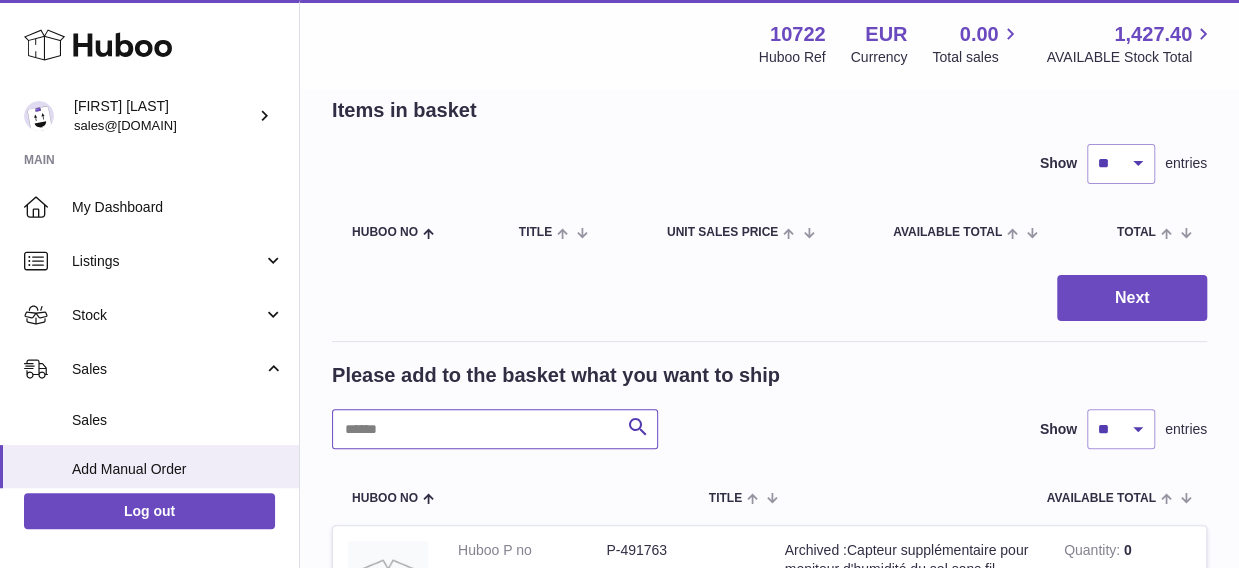 click at bounding box center (495, 429) 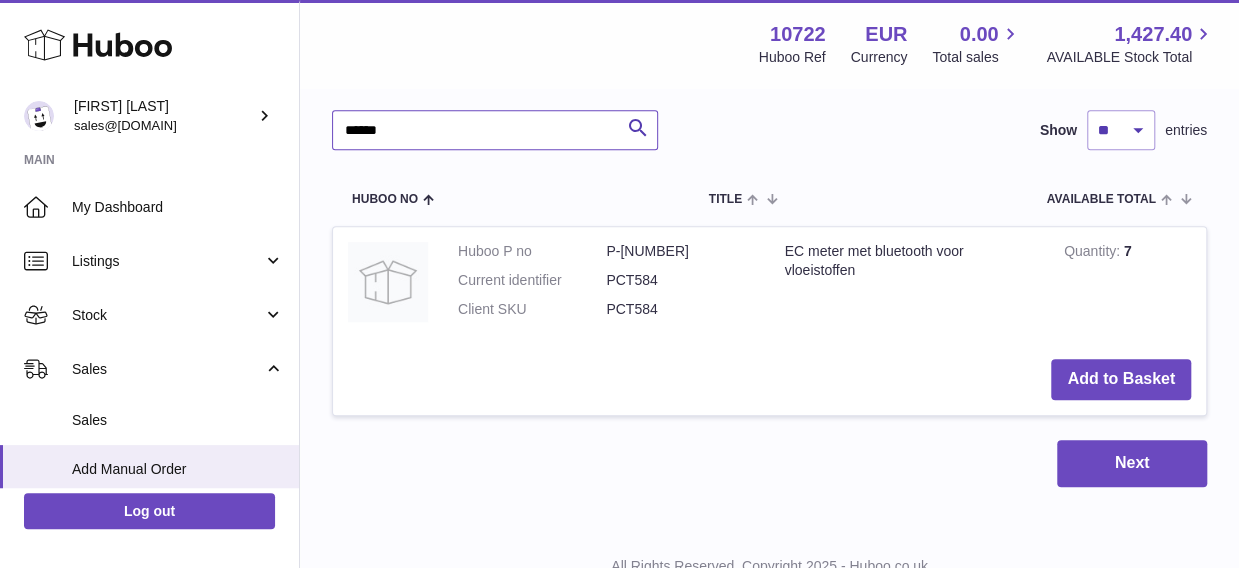 scroll, scrollTop: 400, scrollLeft: 0, axis: vertical 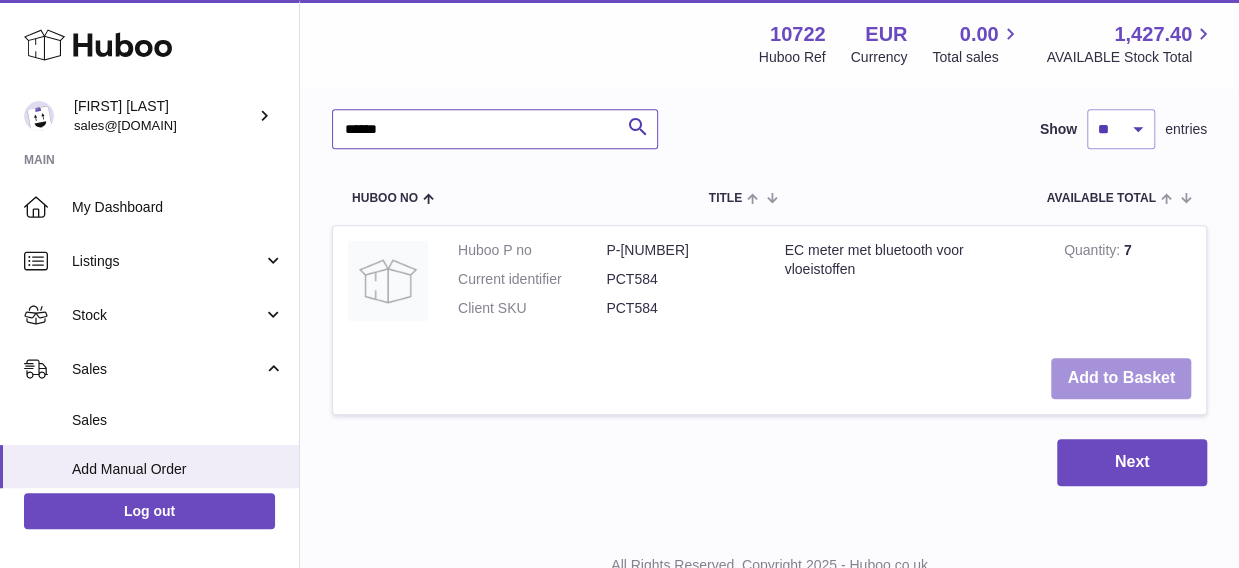 type on "******" 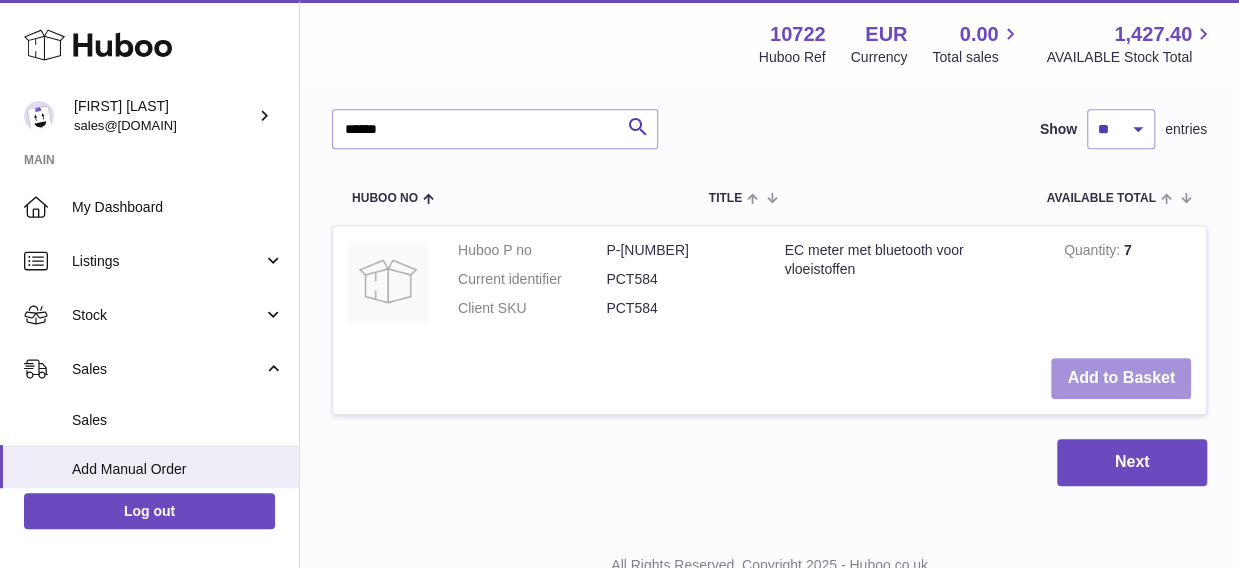 click on "Add to Basket" at bounding box center (1121, 378) 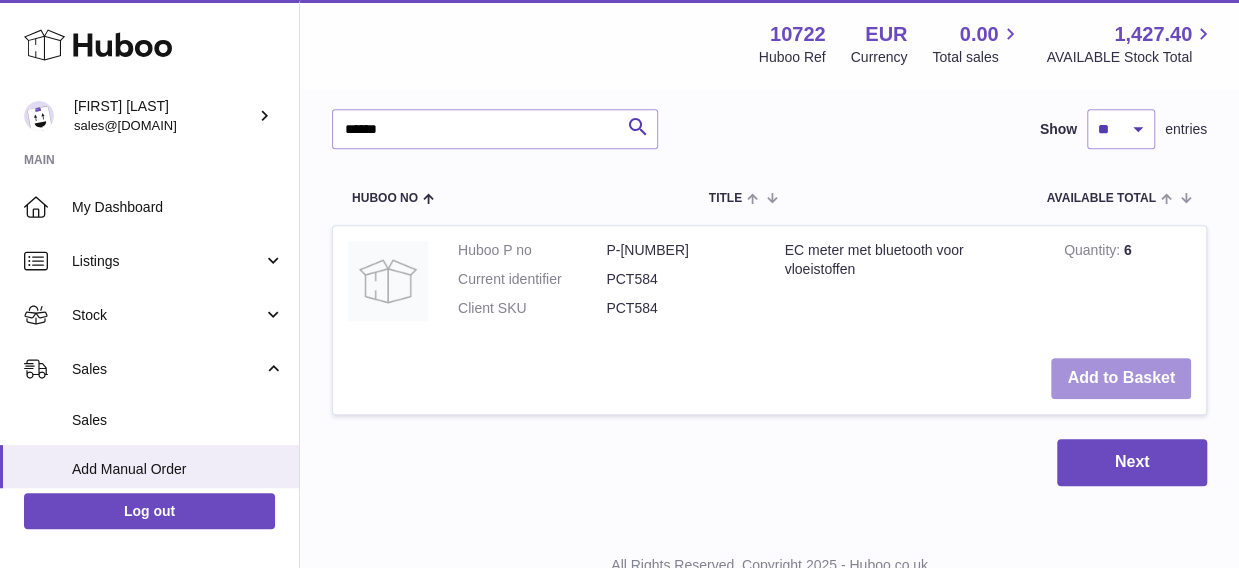 scroll, scrollTop: 643, scrollLeft: 0, axis: vertical 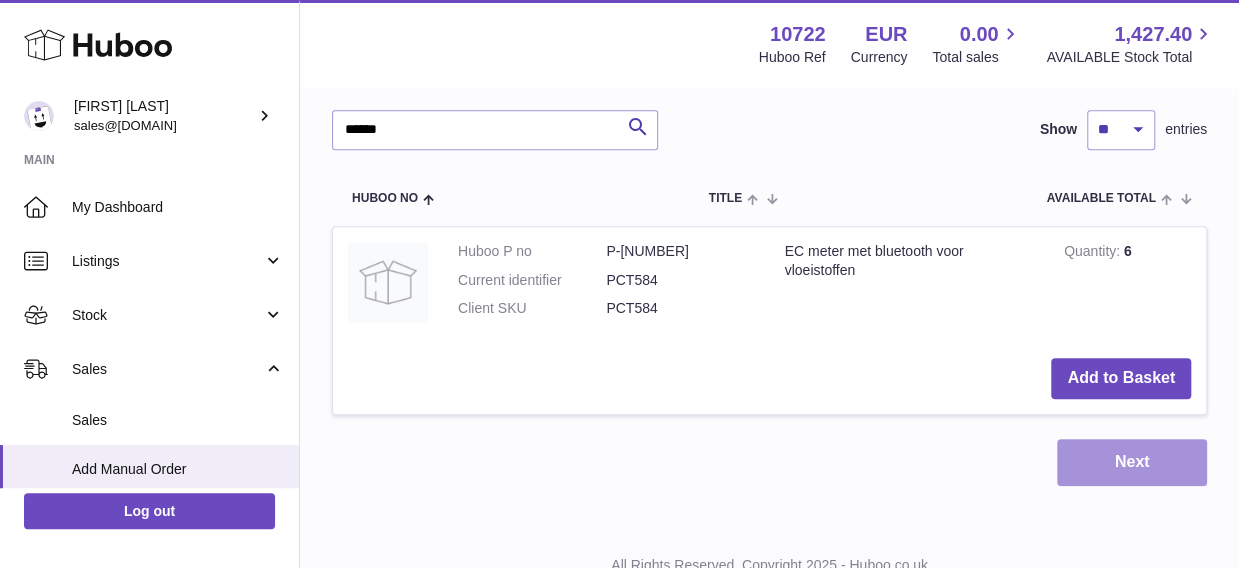 click on "Next" at bounding box center (1132, 462) 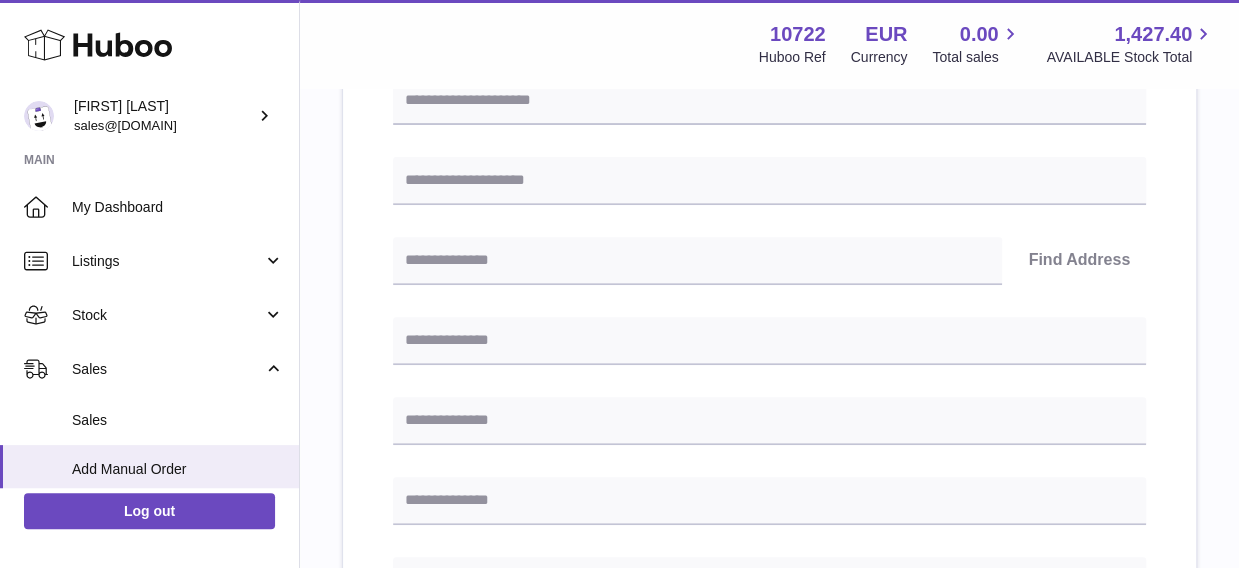 scroll, scrollTop: 0, scrollLeft: 0, axis: both 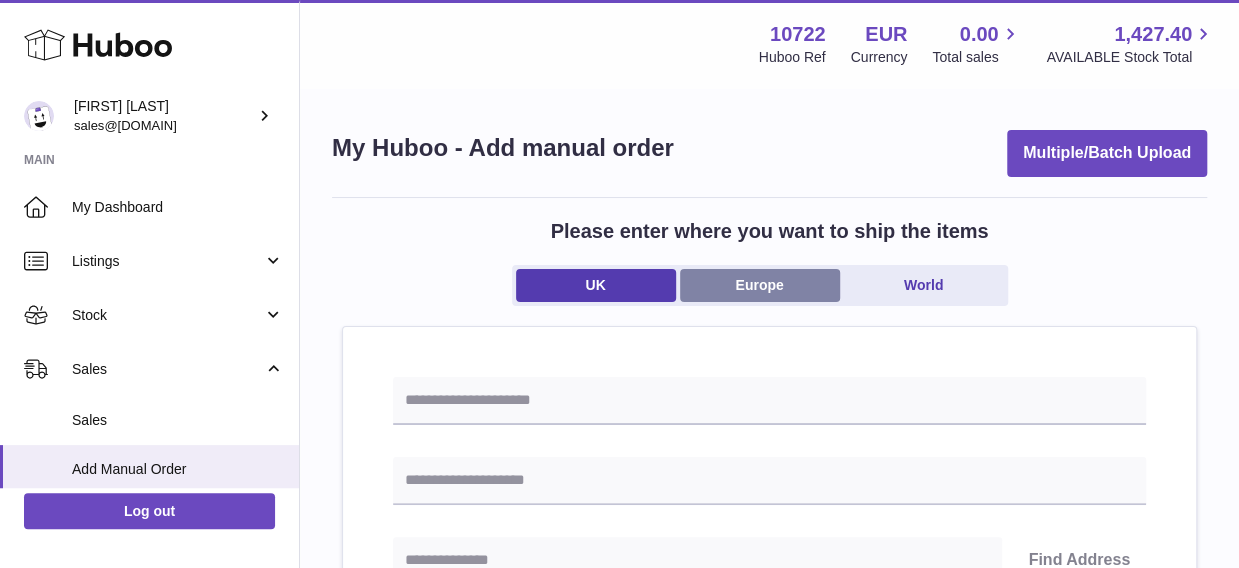 click on "Europe" at bounding box center [760, 285] 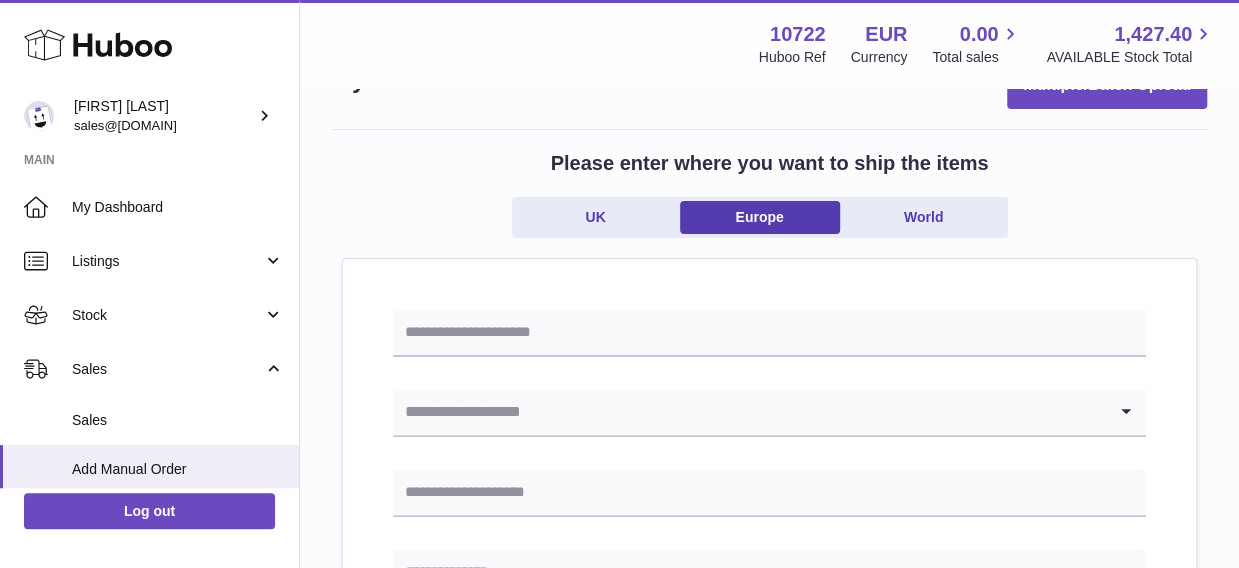 scroll, scrollTop: 100, scrollLeft: 0, axis: vertical 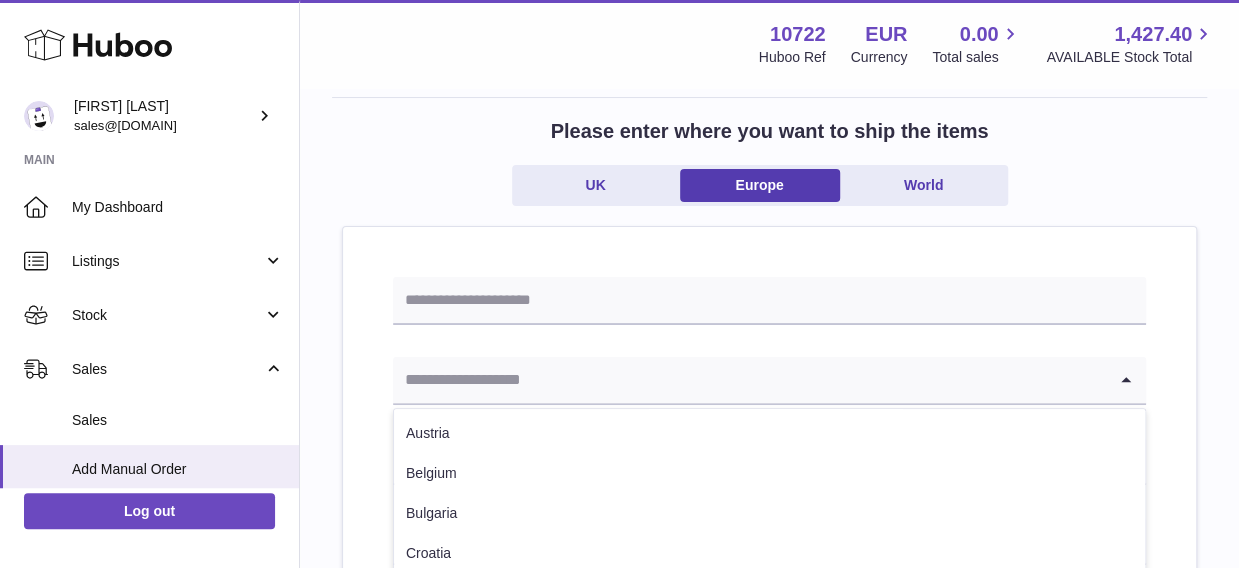 click at bounding box center [749, 380] 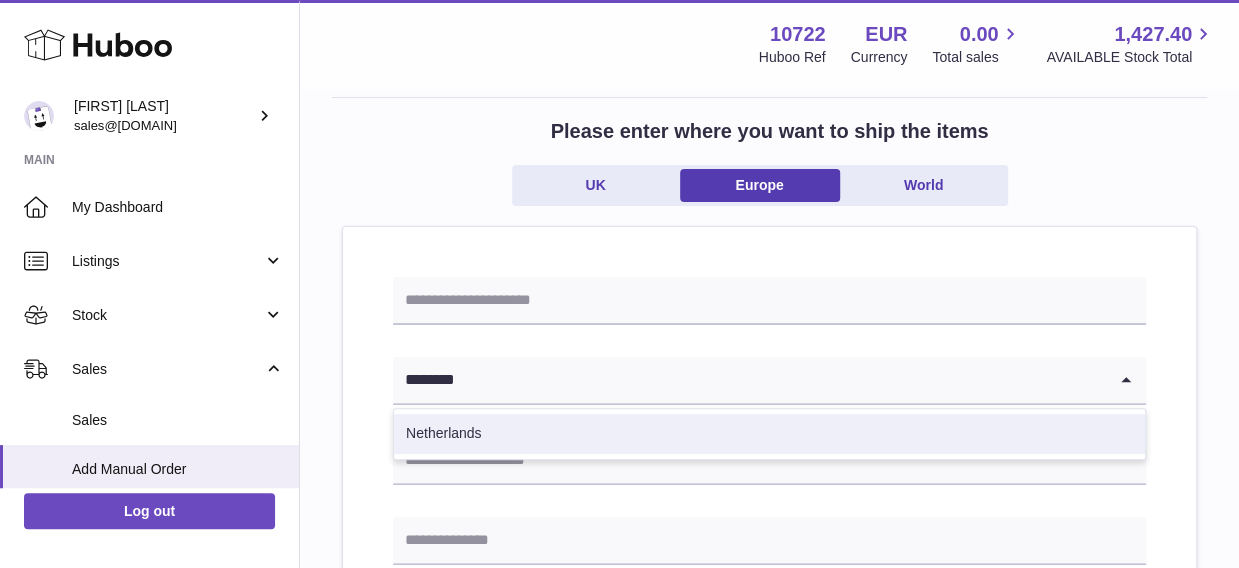 click on "Netherlands" at bounding box center [769, 434] 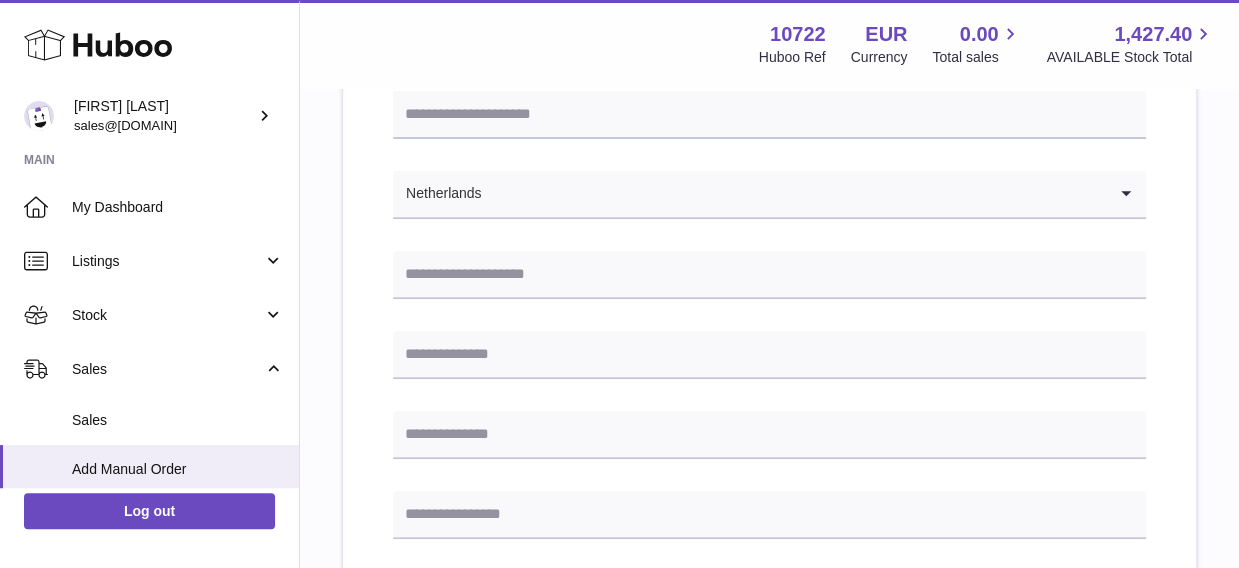scroll, scrollTop: 400, scrollLeft: 0, axis: vertical 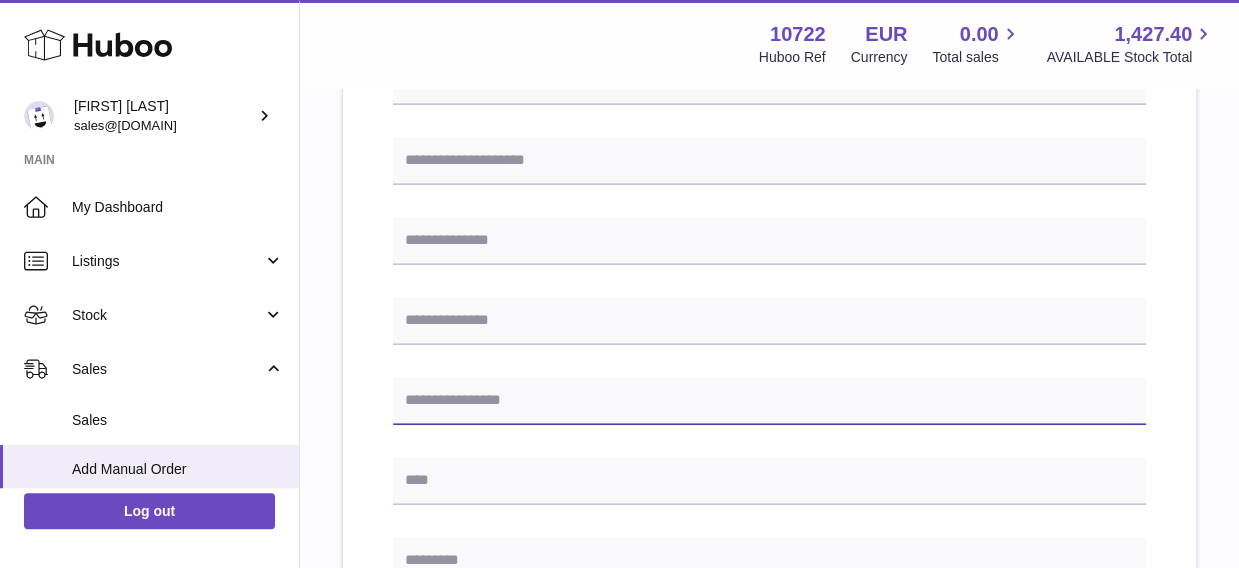 click at bounding box center (769, 401) 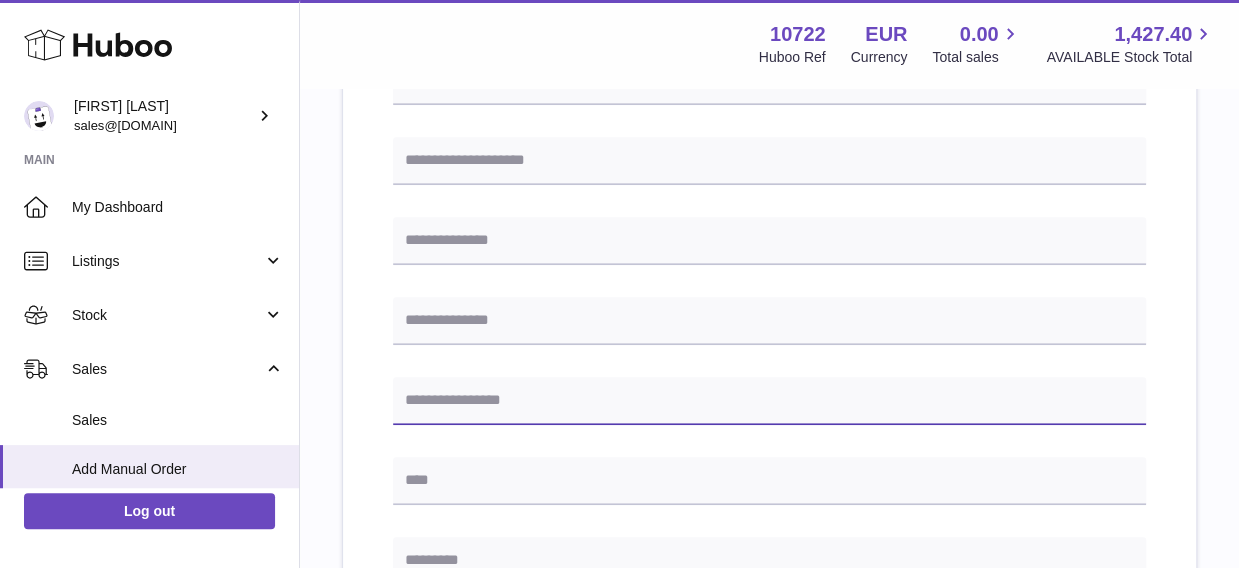 paste on "**********" 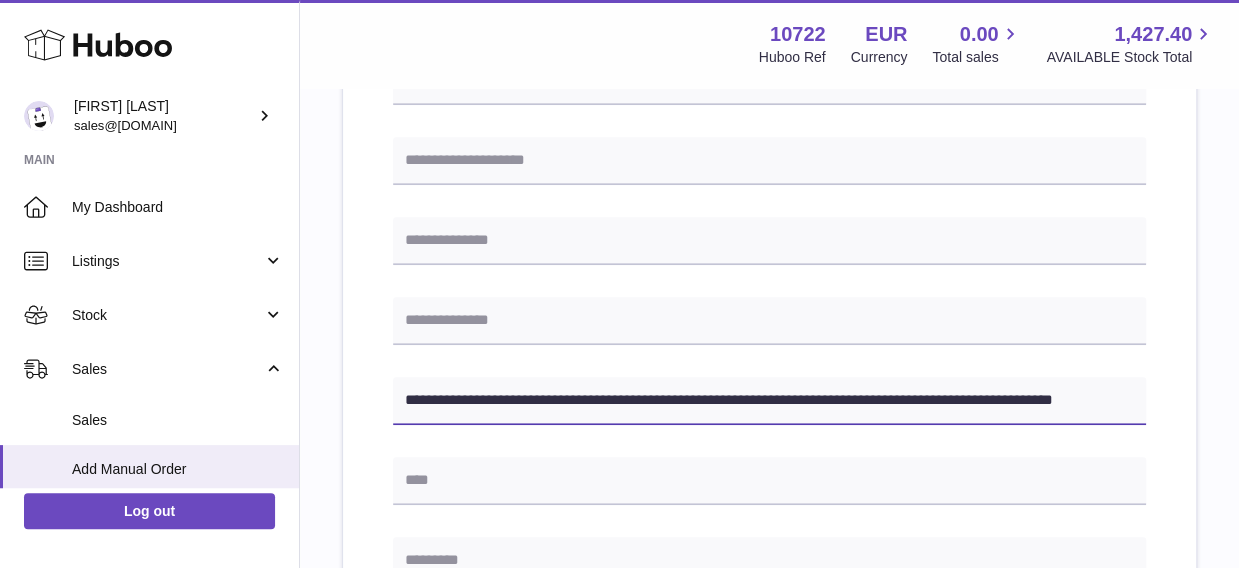 scroll, scrollTop: 0, scrollLeft: 78, axis: horizontal 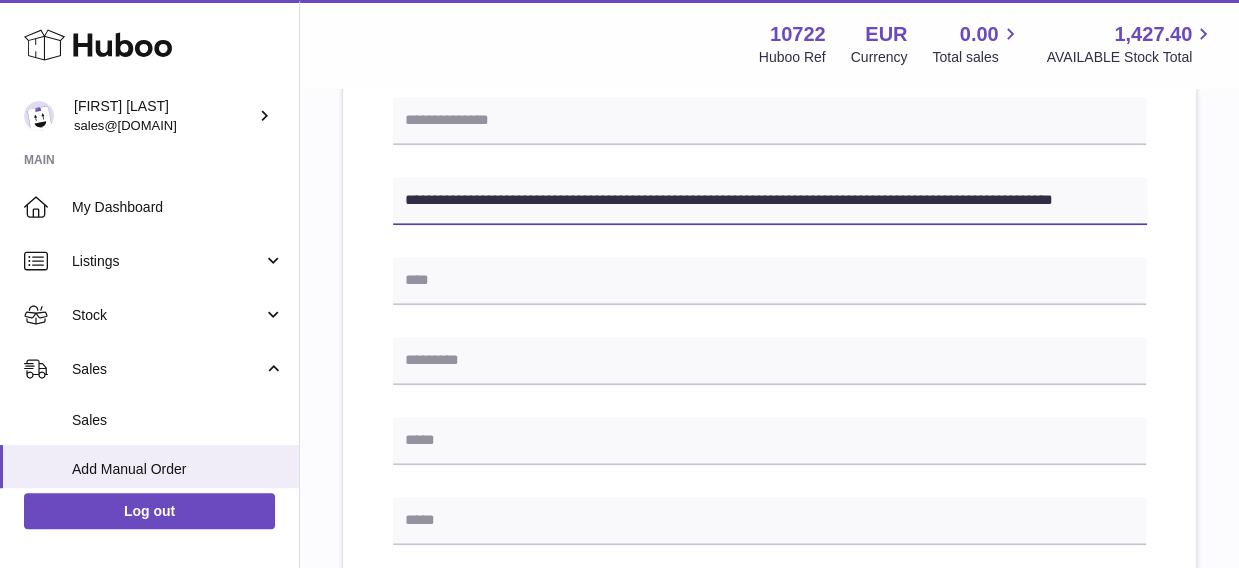 drag, startPoint x: 935, startPoint y: 201, endPoint x: 1096, endPoint y: 214, distance: 161.52399 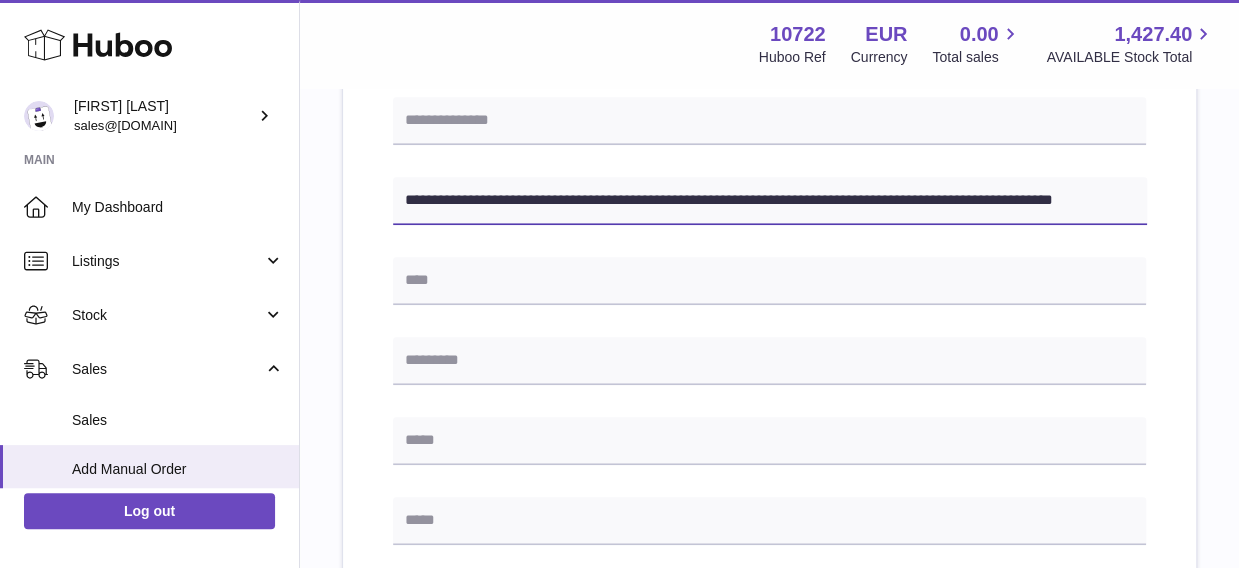 click on "**********" at bounding box center (770, 201) 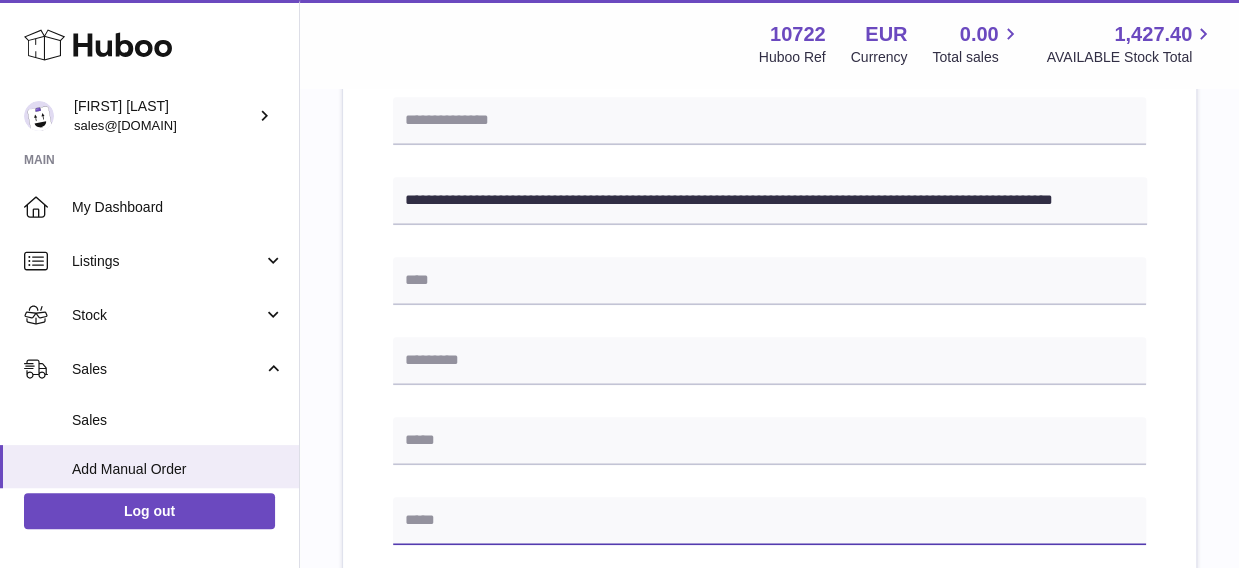 scroll, scrollTop: 0, scrollLeft: 0, axis: both 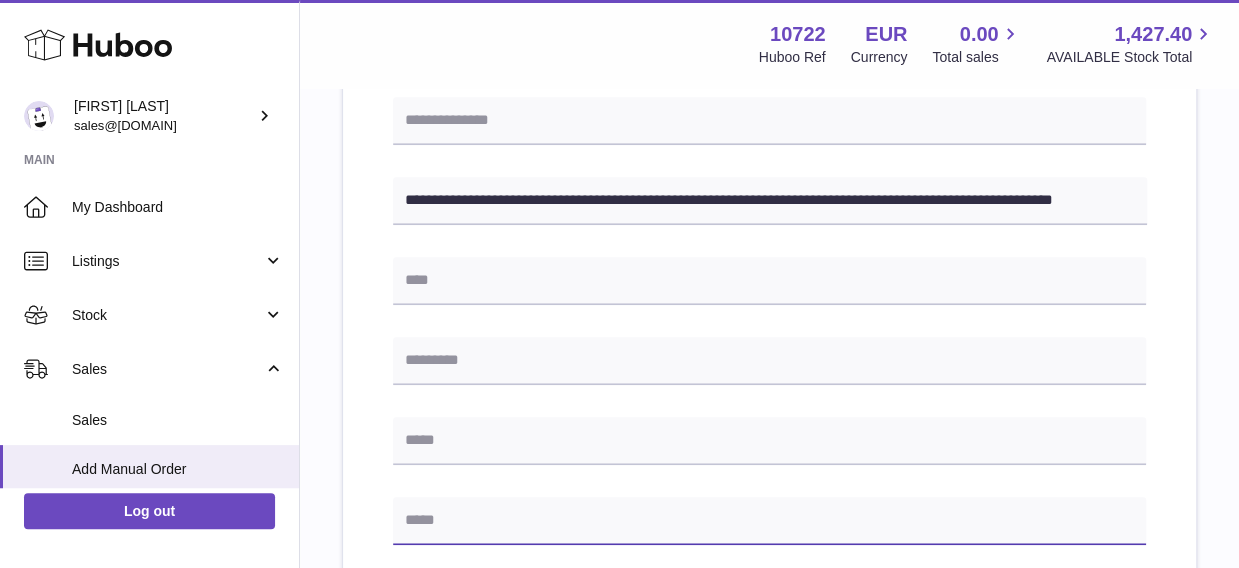 click at bounding box center (769, 521) 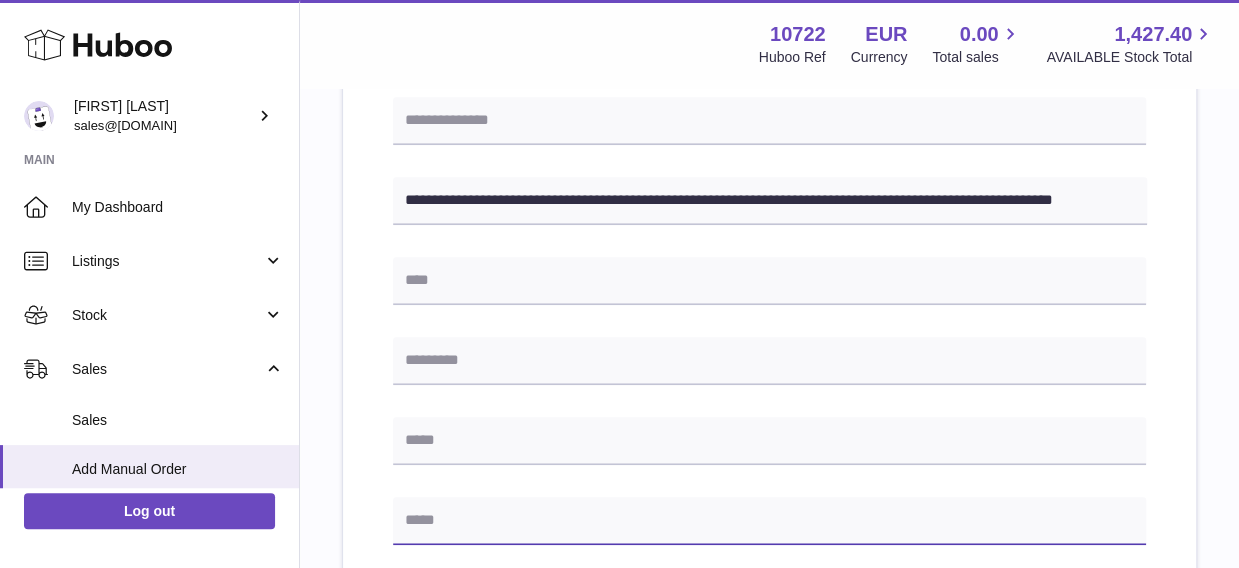 paste on "**********" 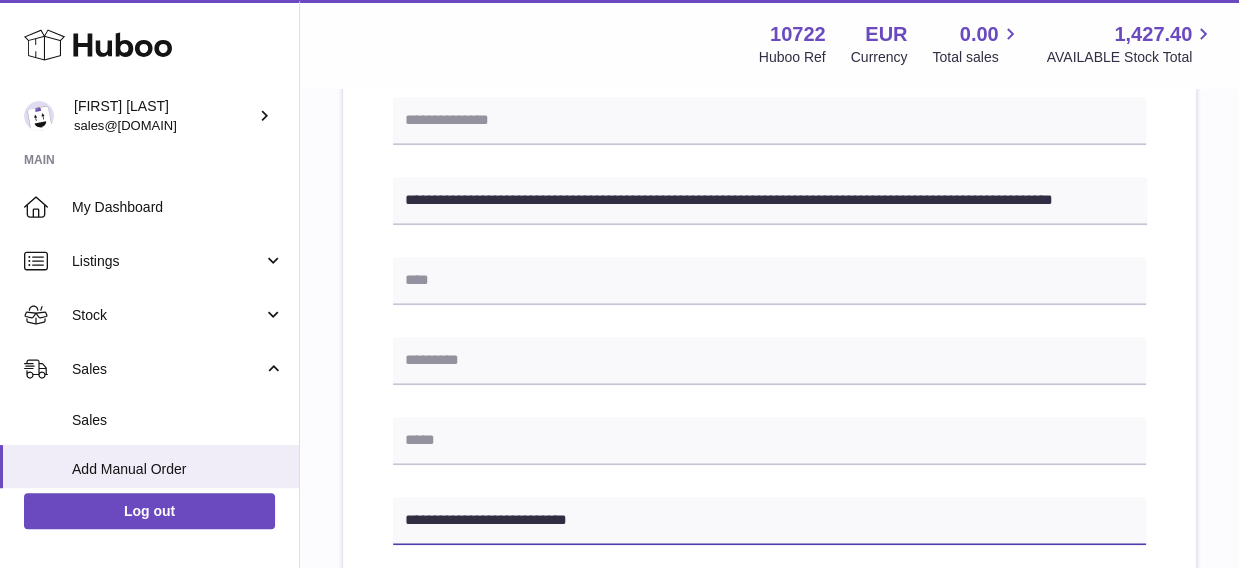 scroll, scrollTop: 500, scrollLeft: 0, axis: vertical 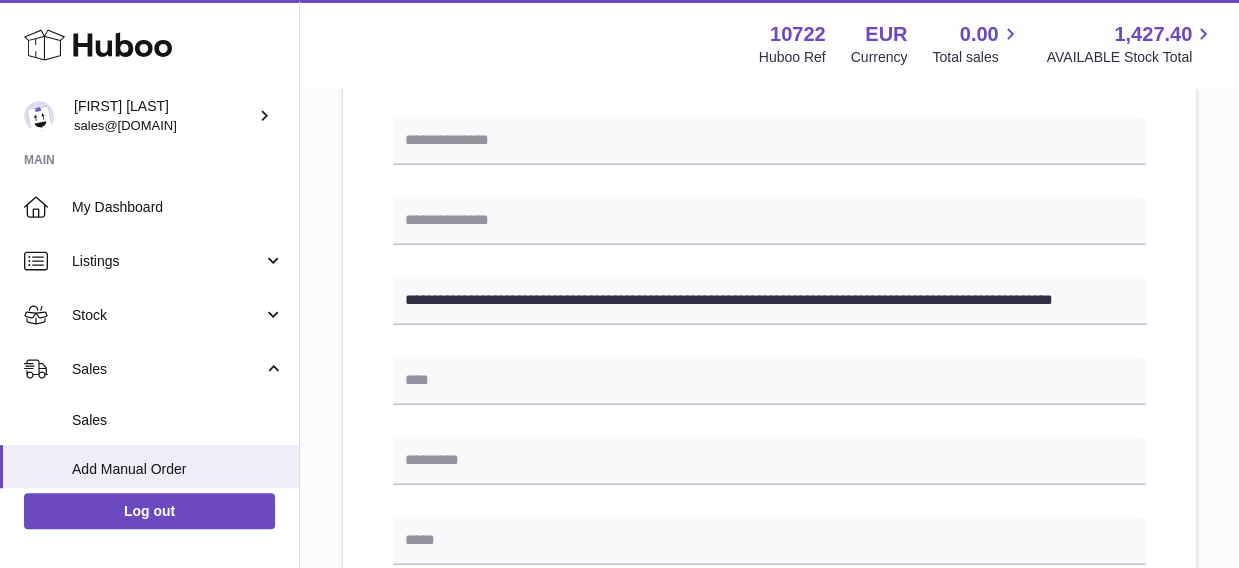 type on "**********" 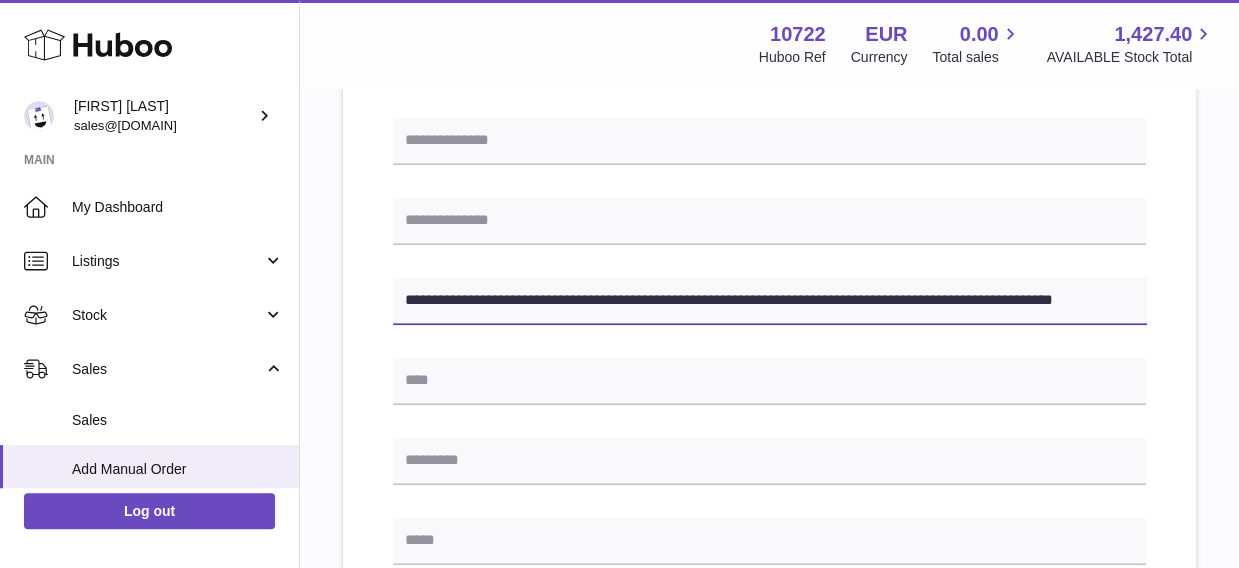 drag, startPoint x: 404, startPoint y: 299, endPoint x: 515, endPoint y: 295, distance: 111.07205 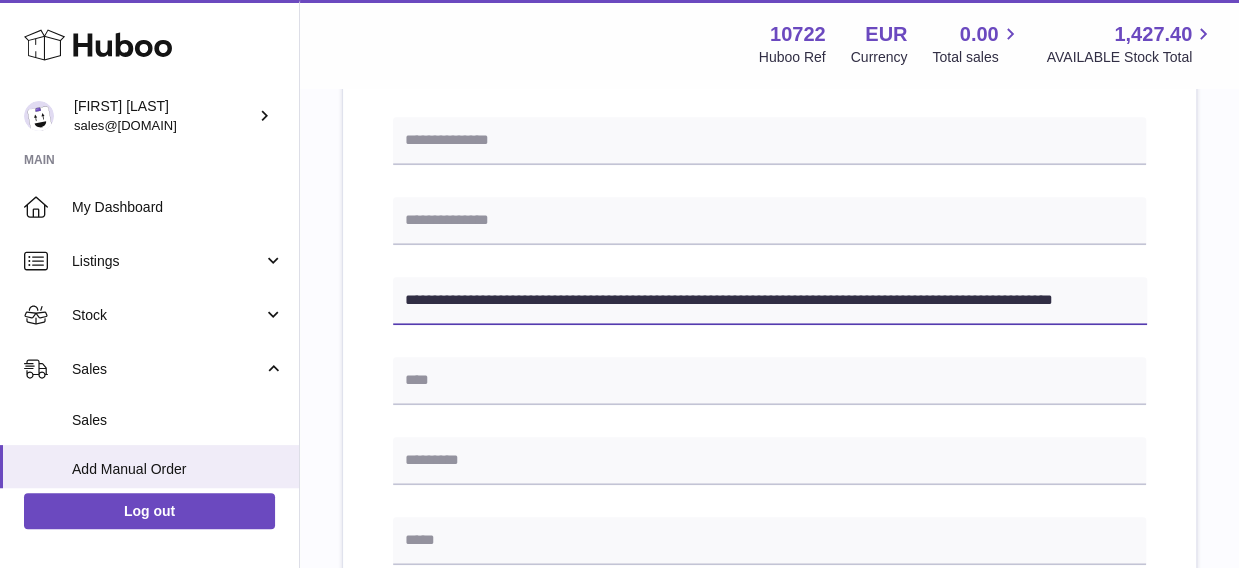 click on "**********" at bounding box center (770, 301) 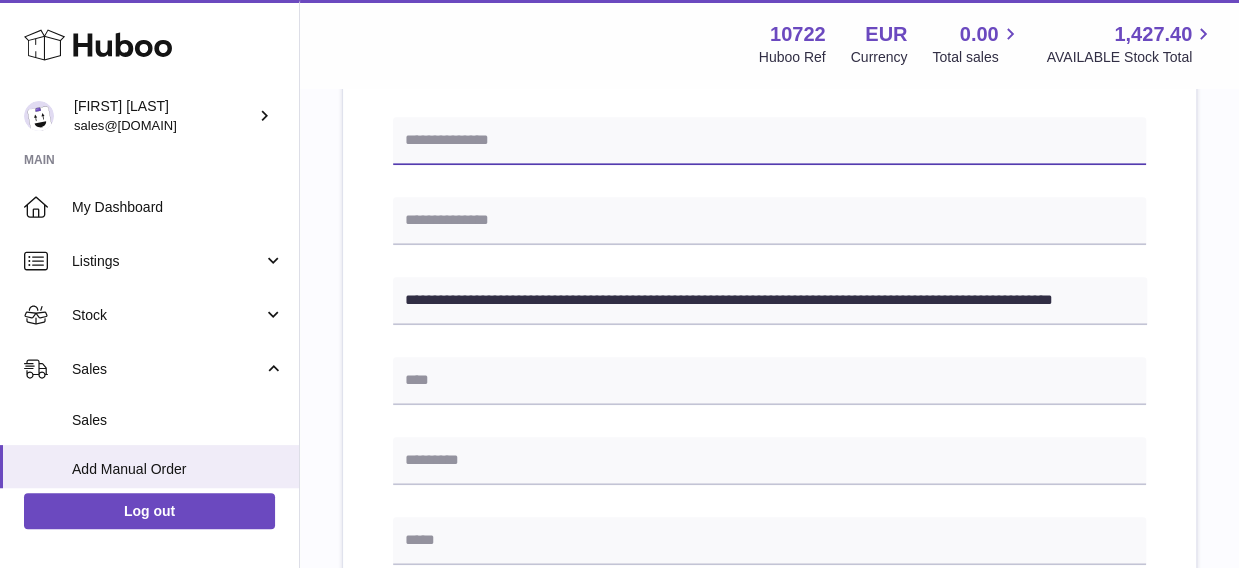 click at bounding box center [769, 141] 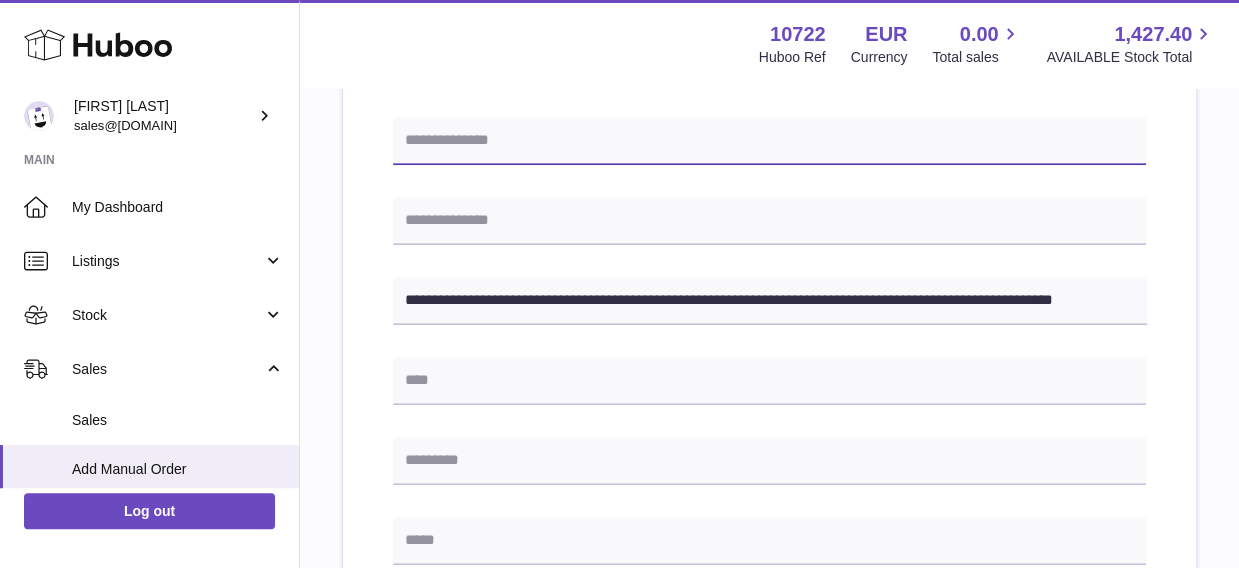 paste on "**********" 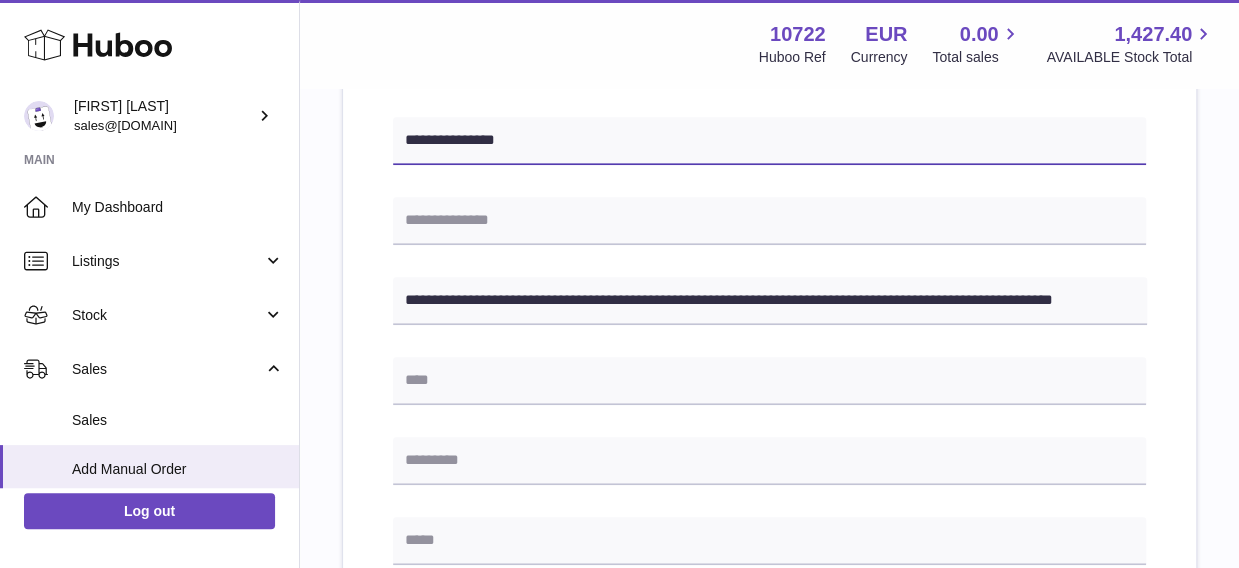 type on "**********" 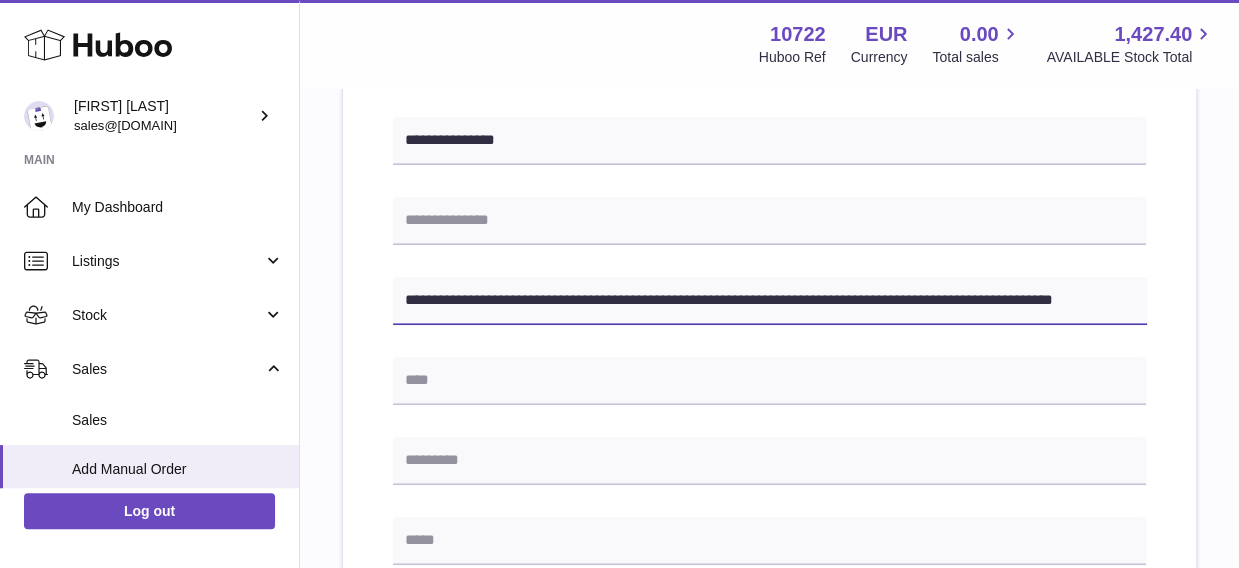 drag, startPoint x: 520, startPoint y: 297, endPoint x: 592, endPoint y: 306, distance: 72.56032 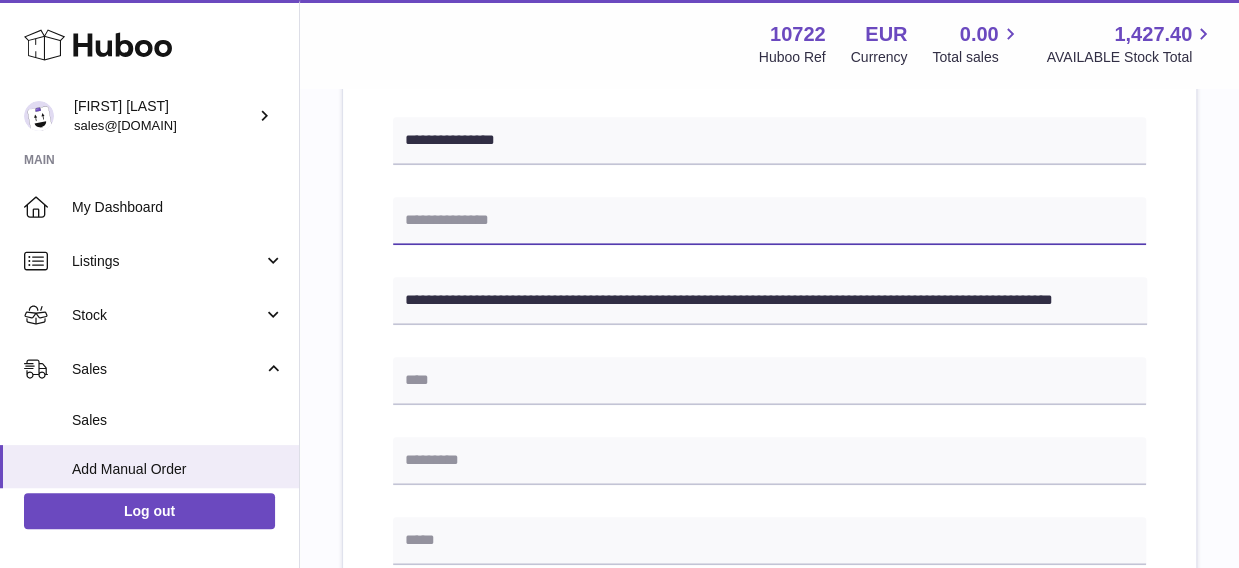 click at bounding box center [769, 221] 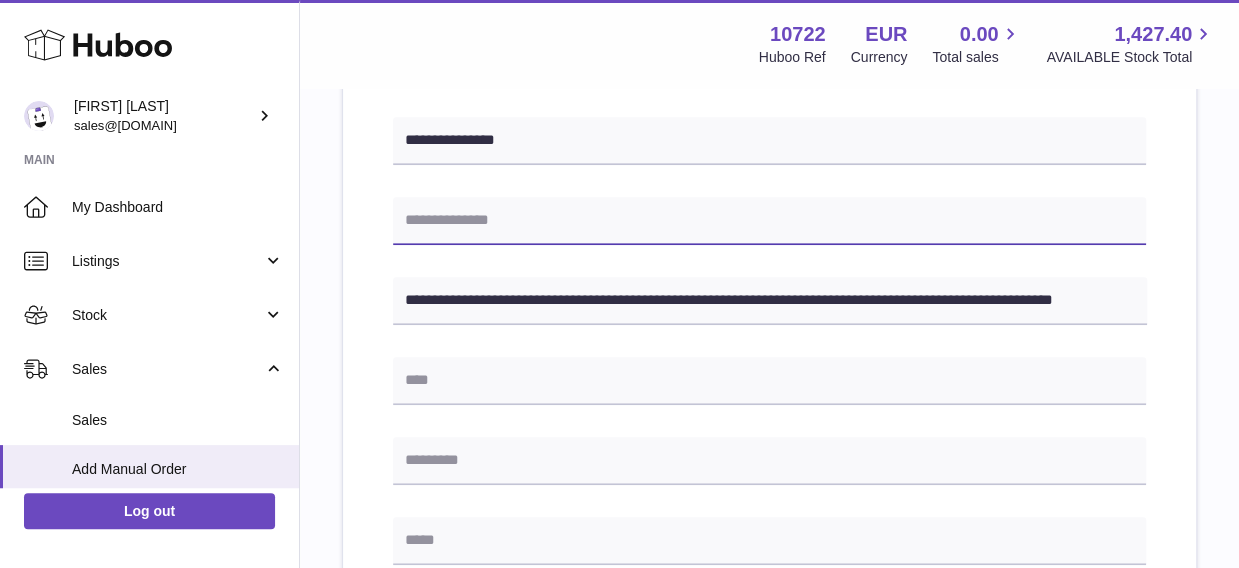 paste on "*********" 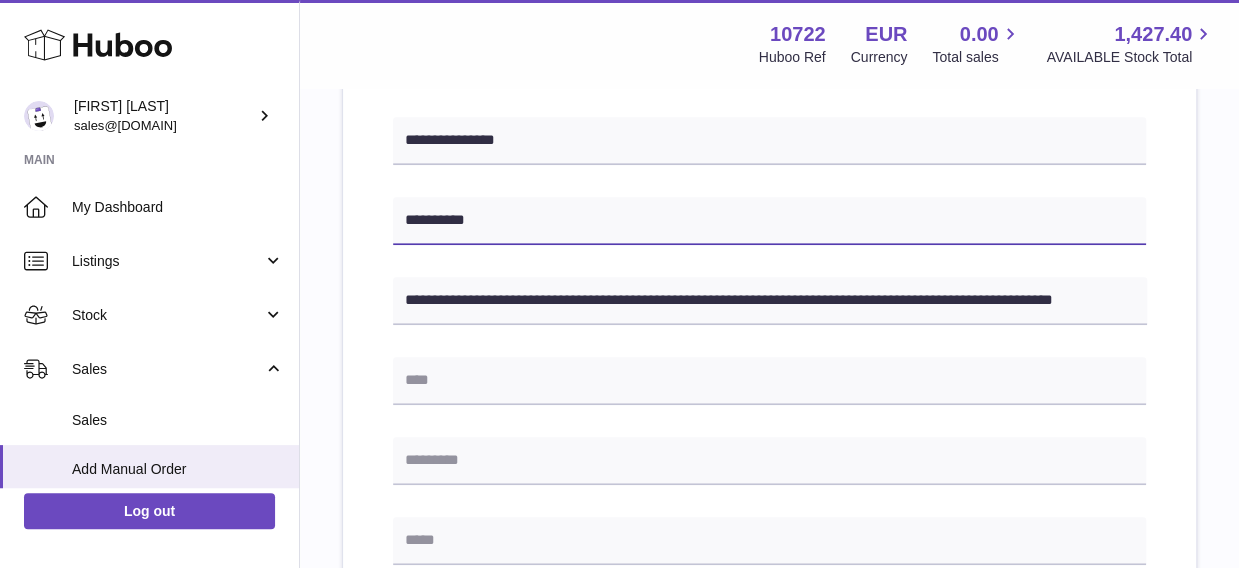 type on "*********" 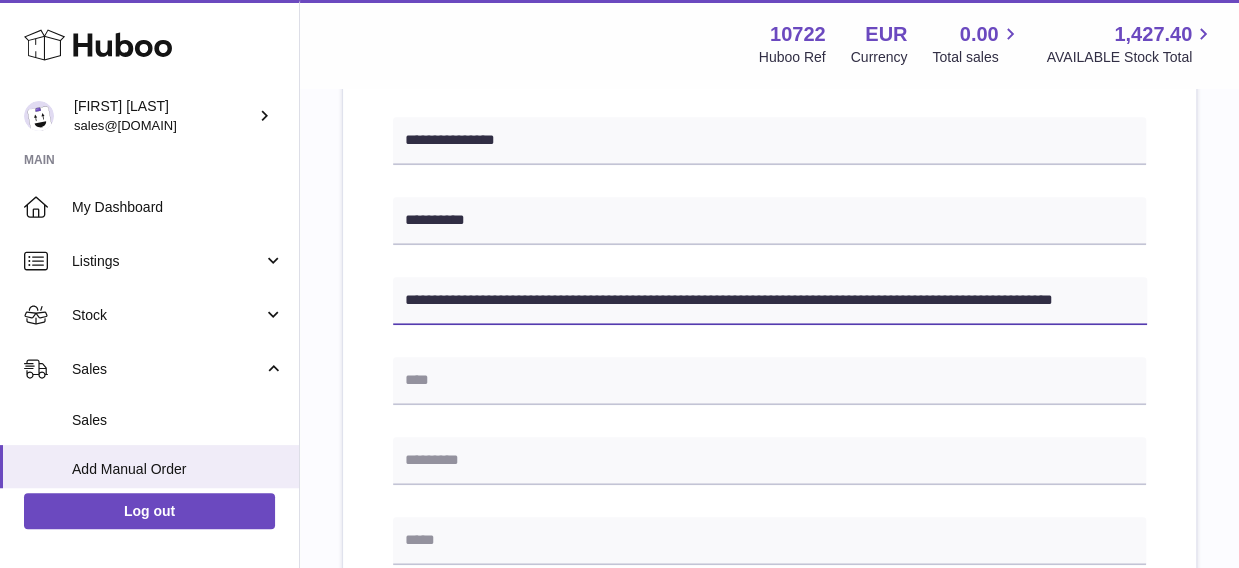 drag, startPoint x: 591, startPoint y: 293, endPoint x: 612, endPoint y: 295, distance: 21.095022 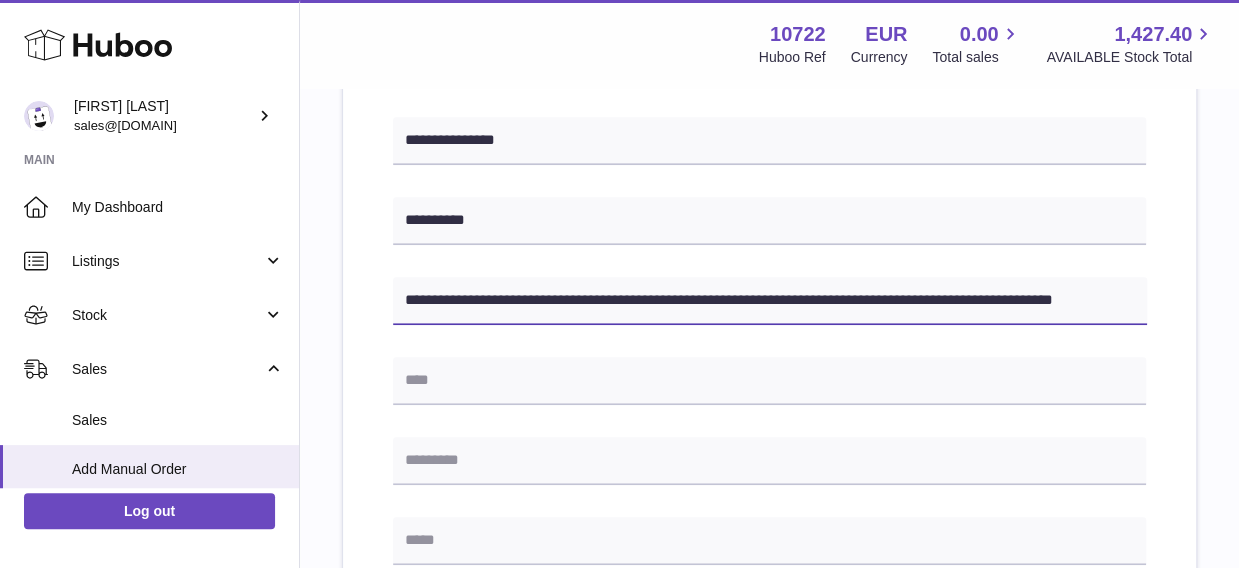 click on "**********" at bounding box center [770, 301] 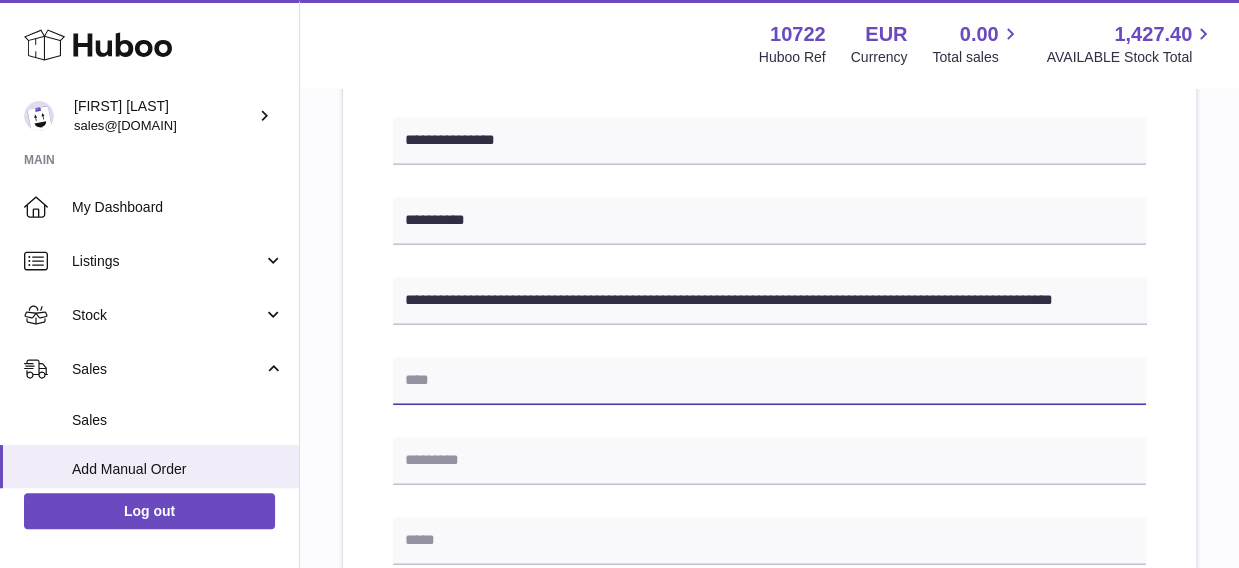 click at bounding box center [769, 381] 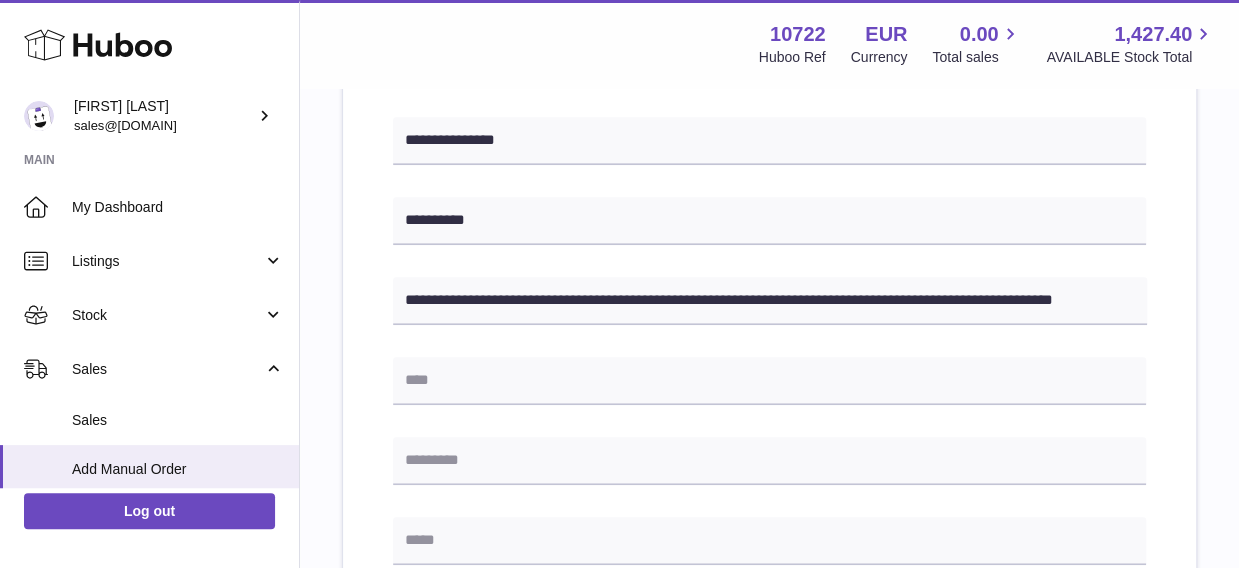 click on "**********" at bounding box center [769, 445] 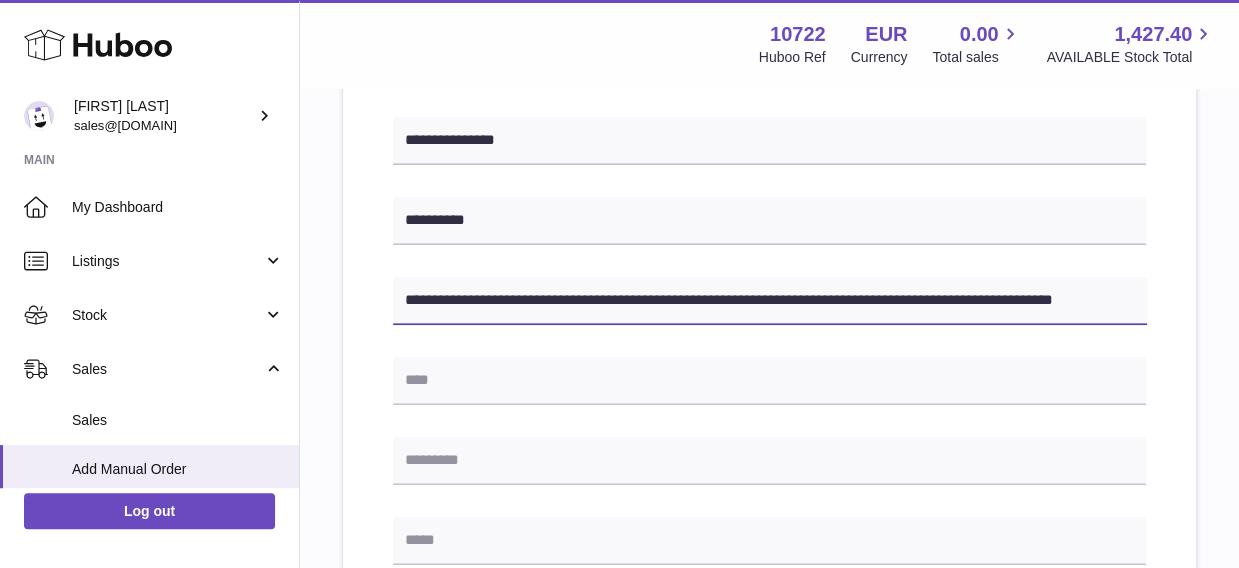 click on "**********" at bounding box center (770, 301) 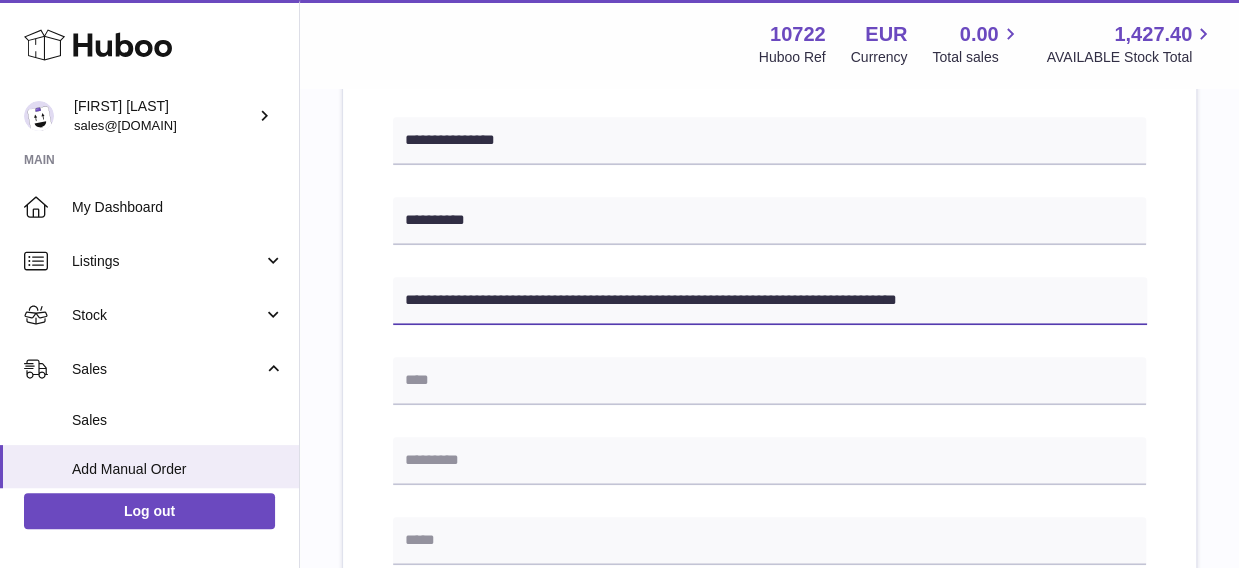 type on "**********" 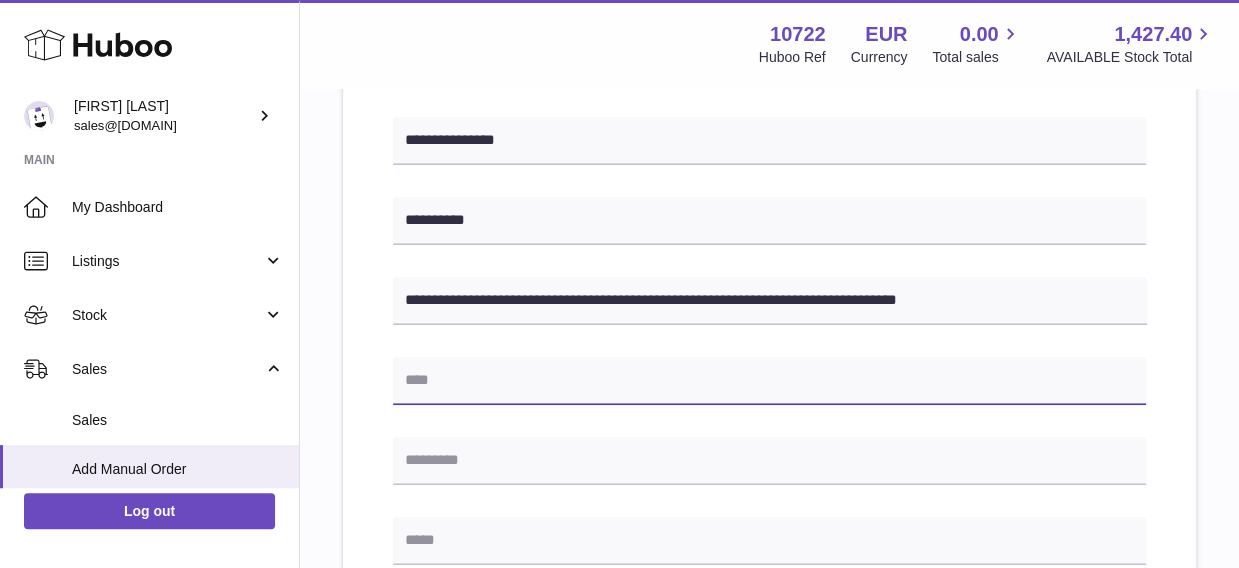 click at bounding box center (769, 381) 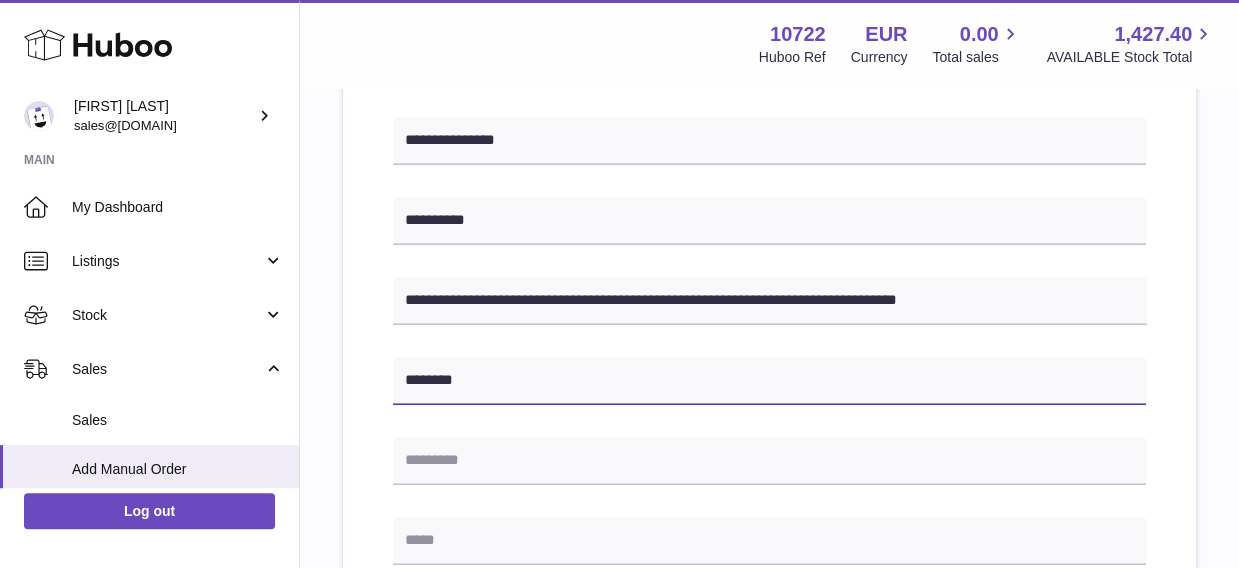 type on "********" 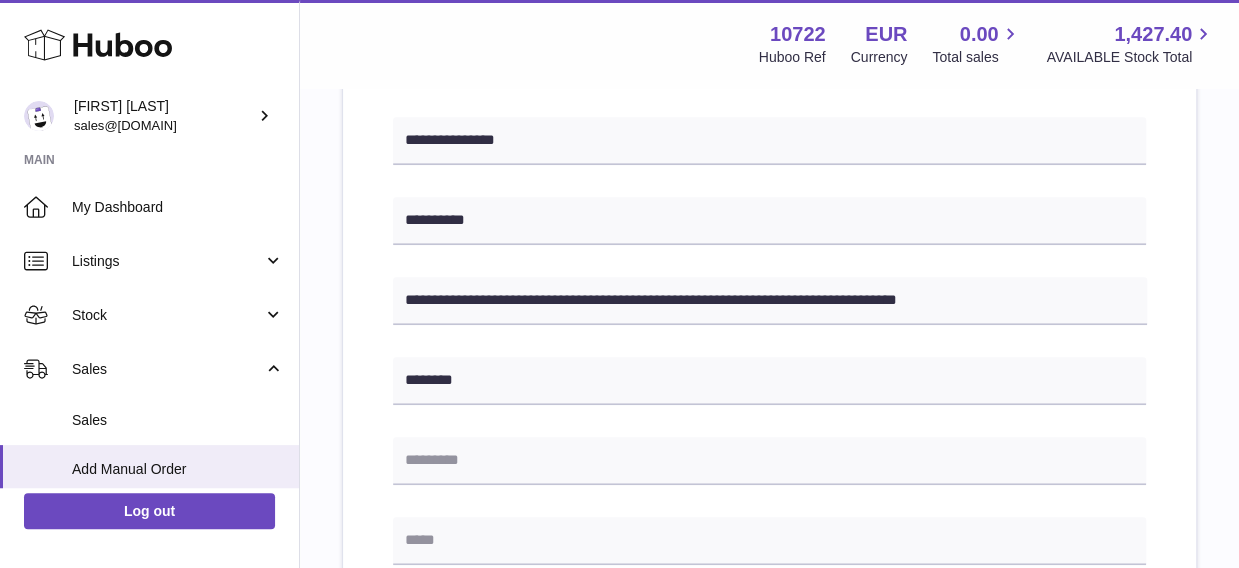 click on "**********" at bounding box center (769, 445) 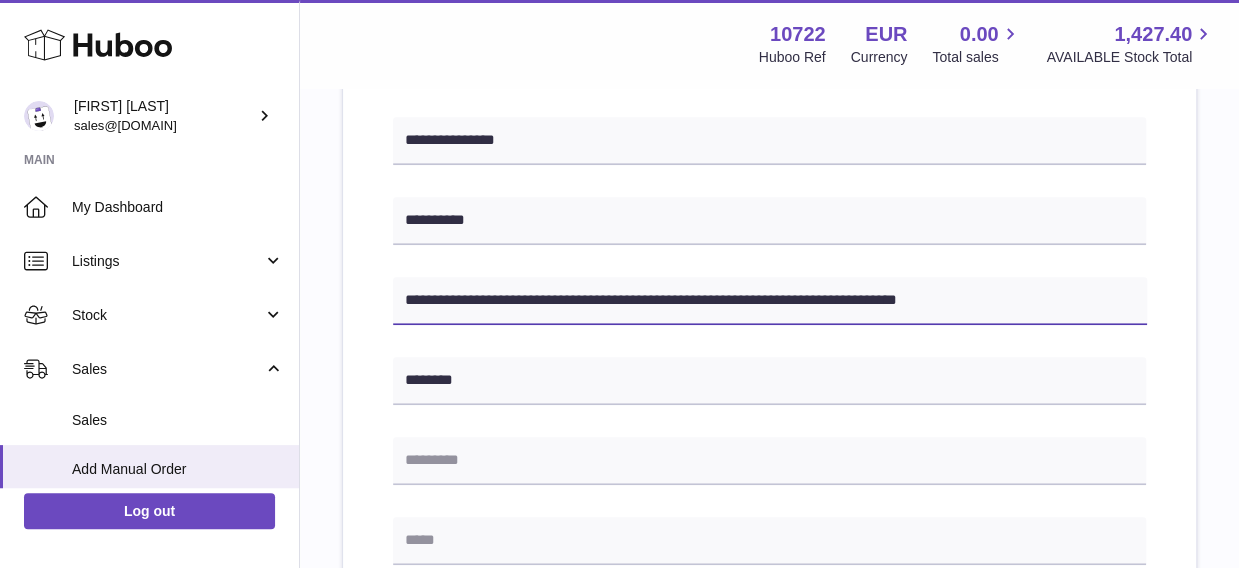 drag, startPoint x: 522, startPoint y: 297, endPoint x: 580, endPoint y: 301, distance: 58.137768 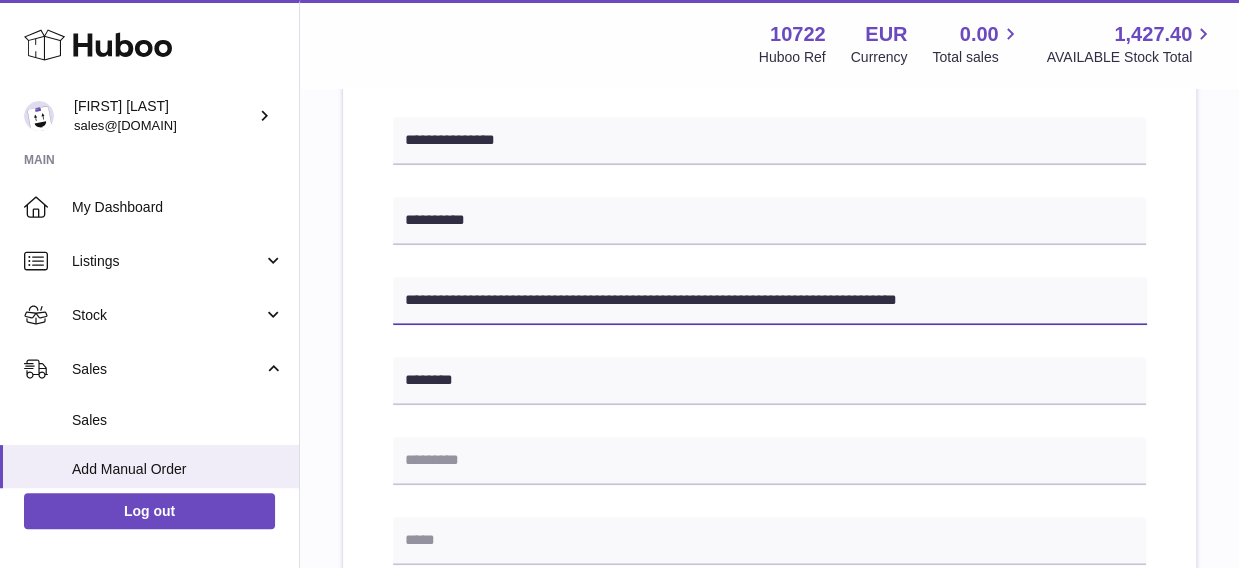 click on "**********" at bounding box center (770, 301) 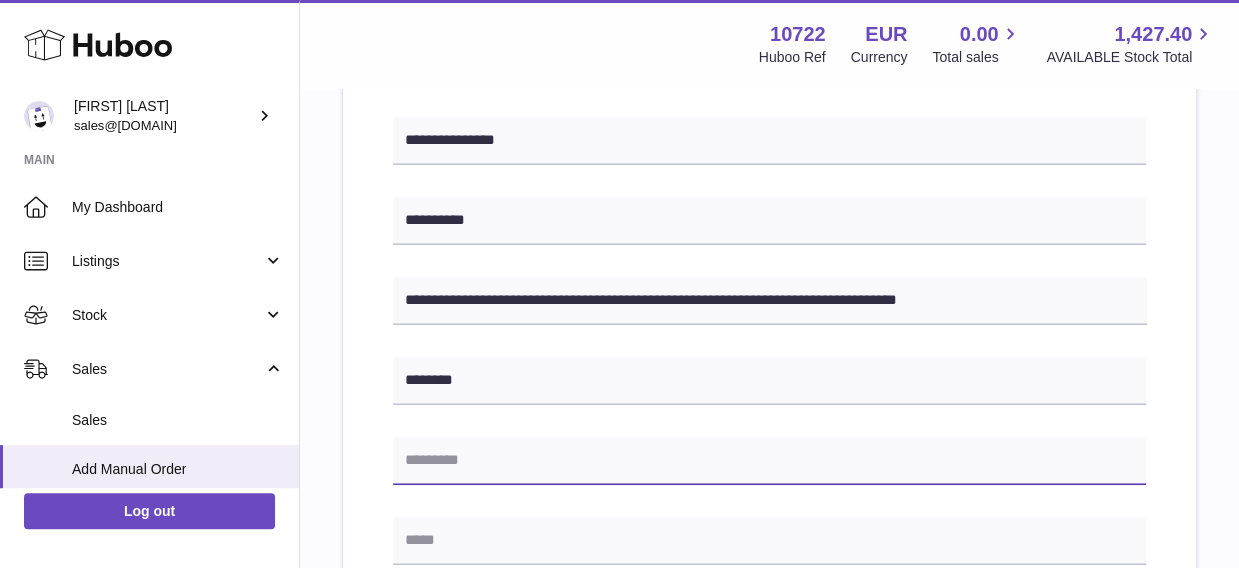 click at bounding box center [769, 461] 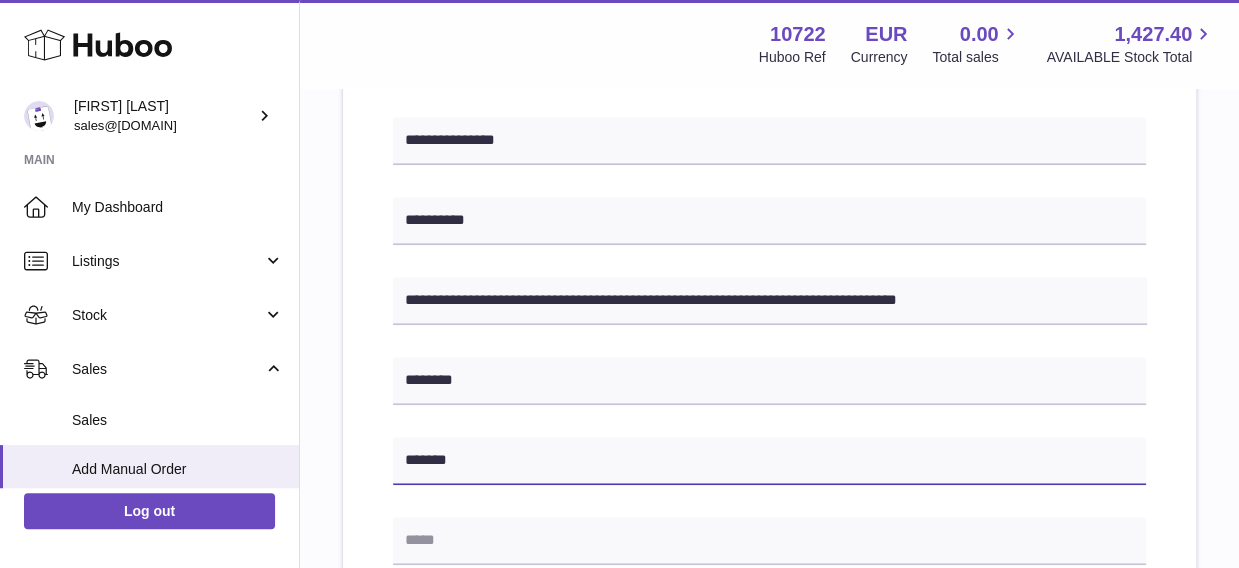 type on "*******" 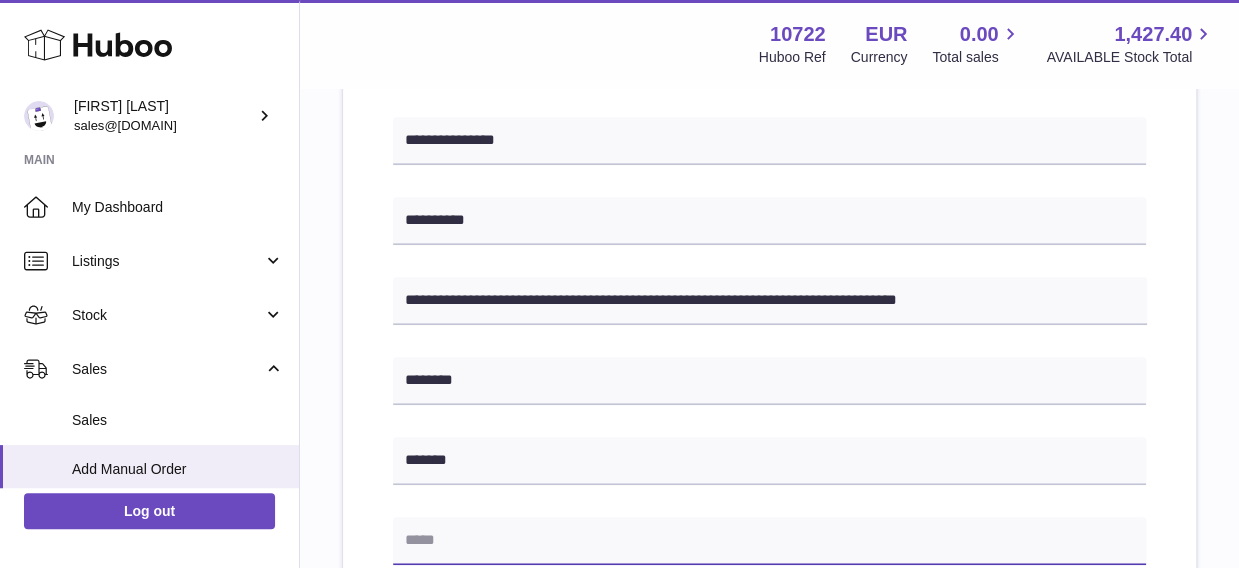 click at bounding box center (769, 541) 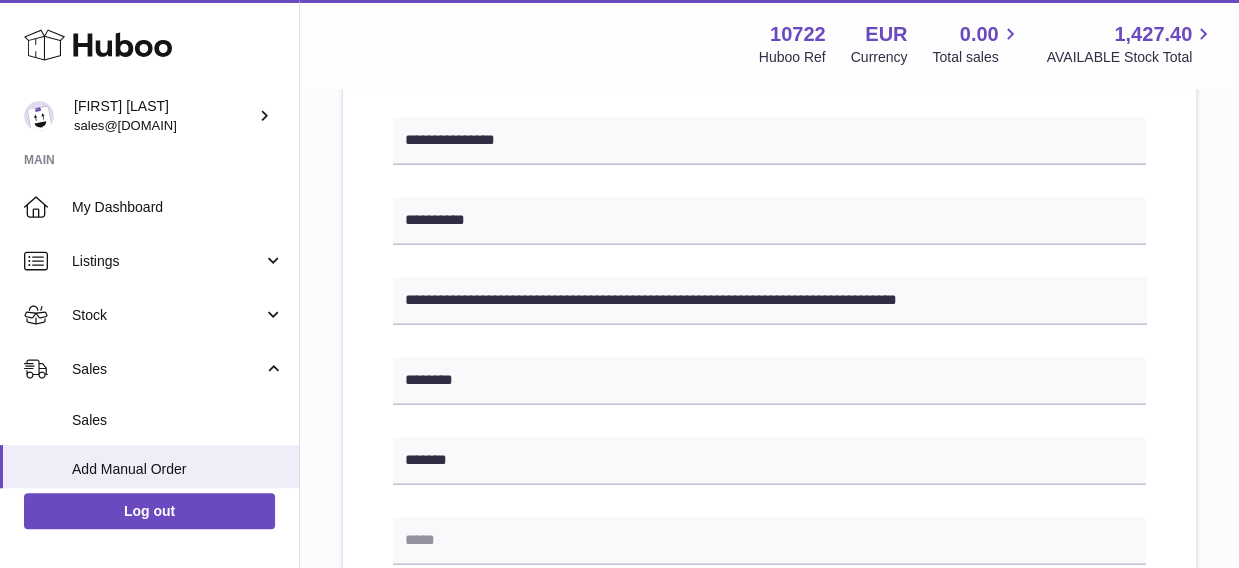 click on "**********" at bounding box center (769, 445) 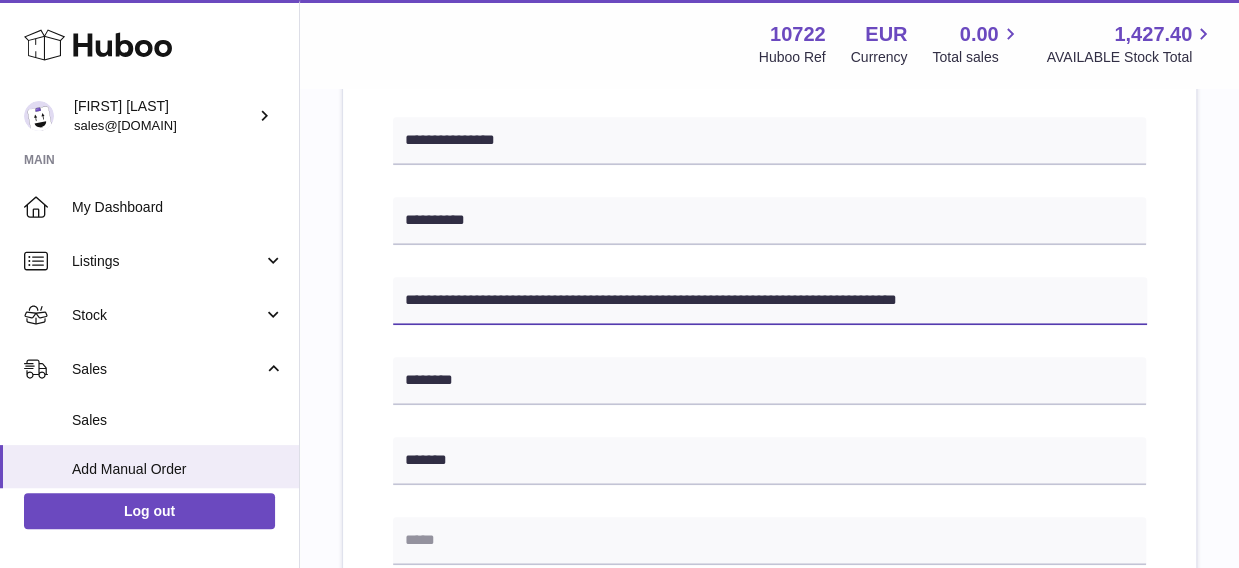 drag, startPoint x: 729, startPoint y: 302, endPoint x: 810, endPoint y: 303, distance: 81.00617 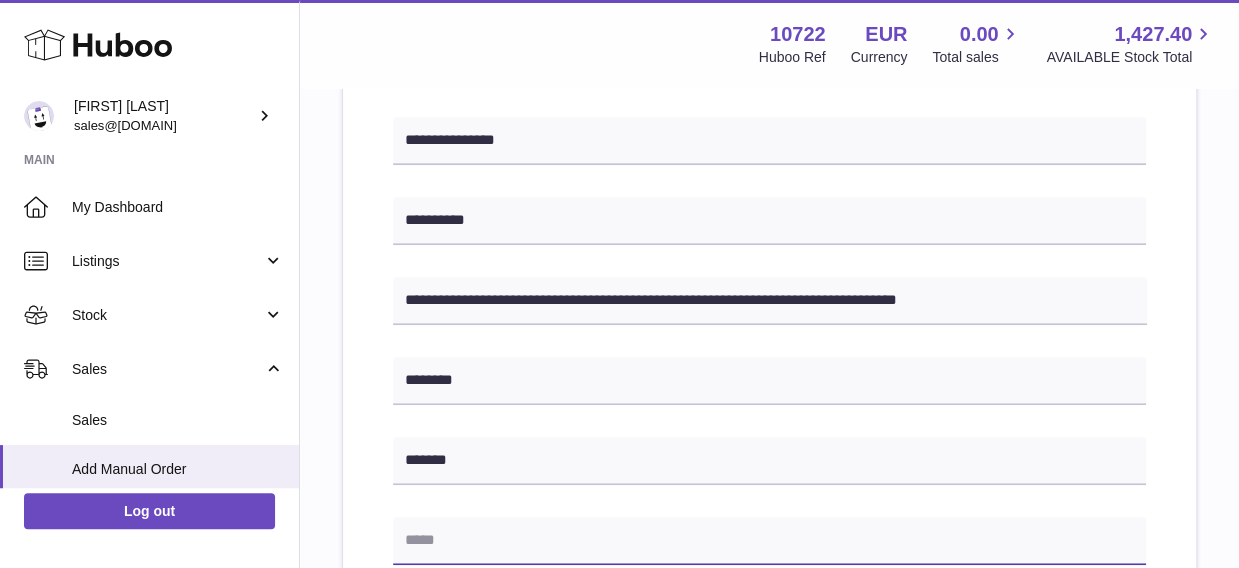 click at bounding box center [769, 541] 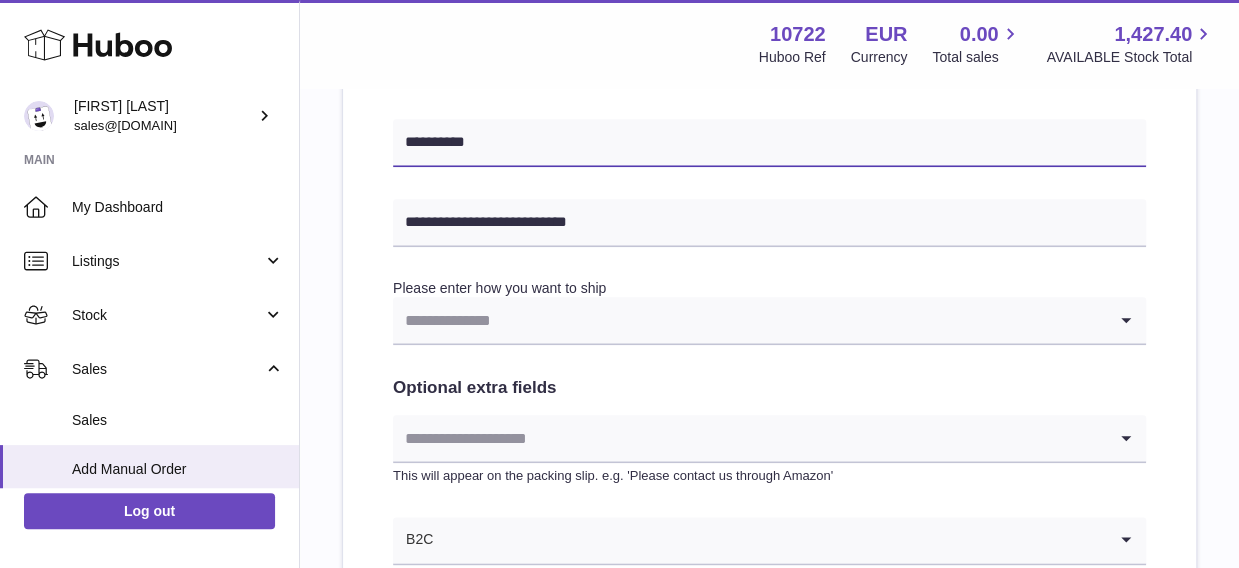 scroll, scrollTop: 900, scrollLeft: 0, axis: vertical 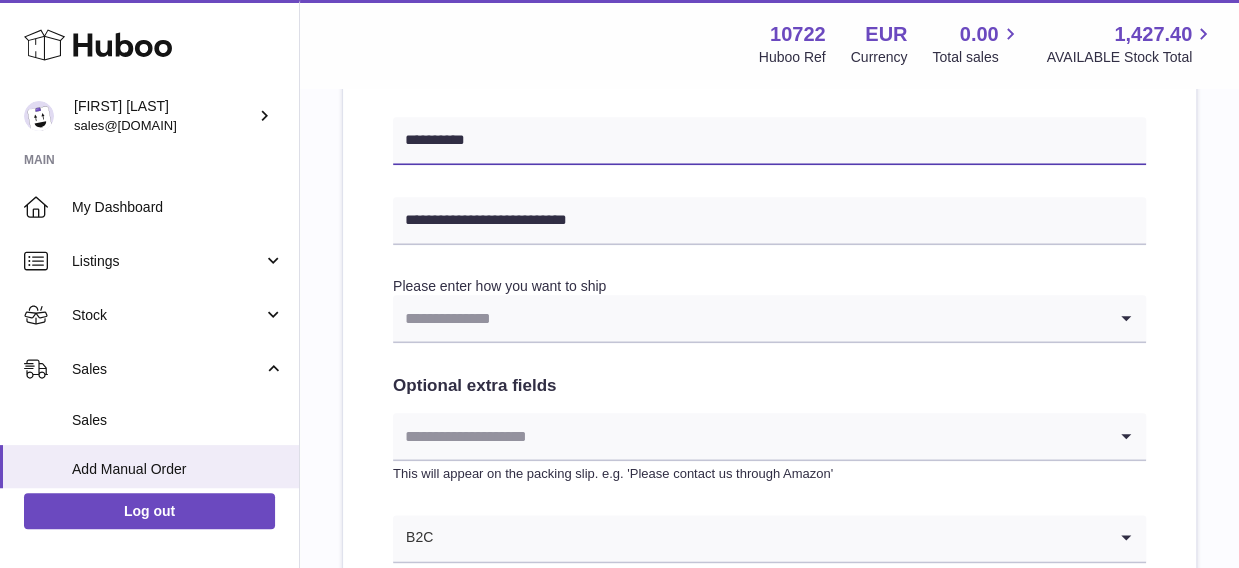 type on "**********" 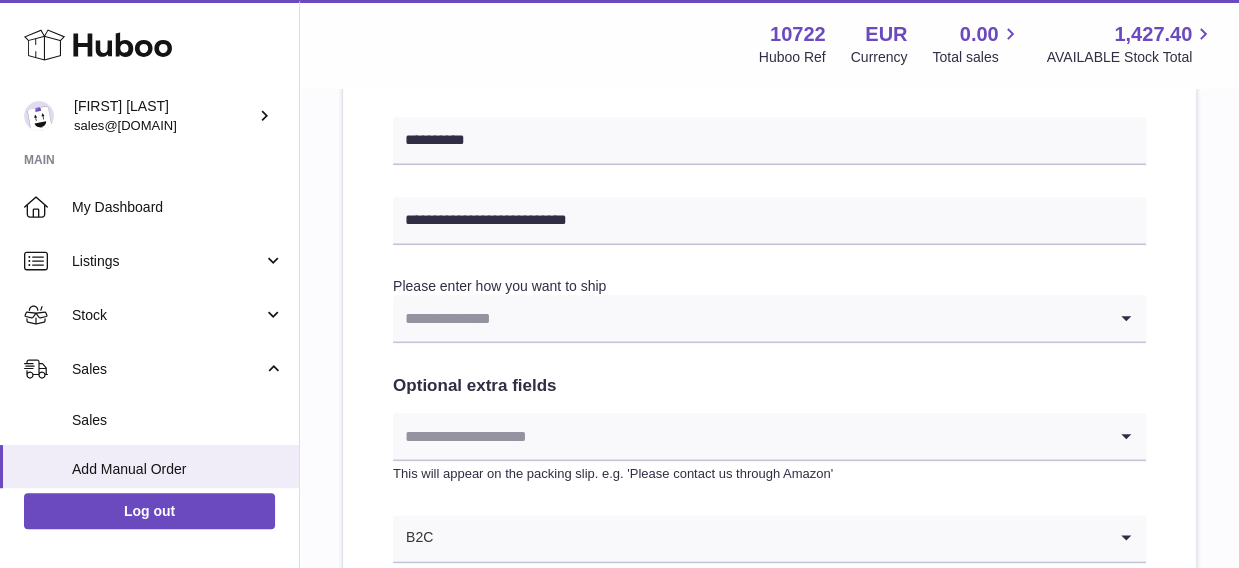 click 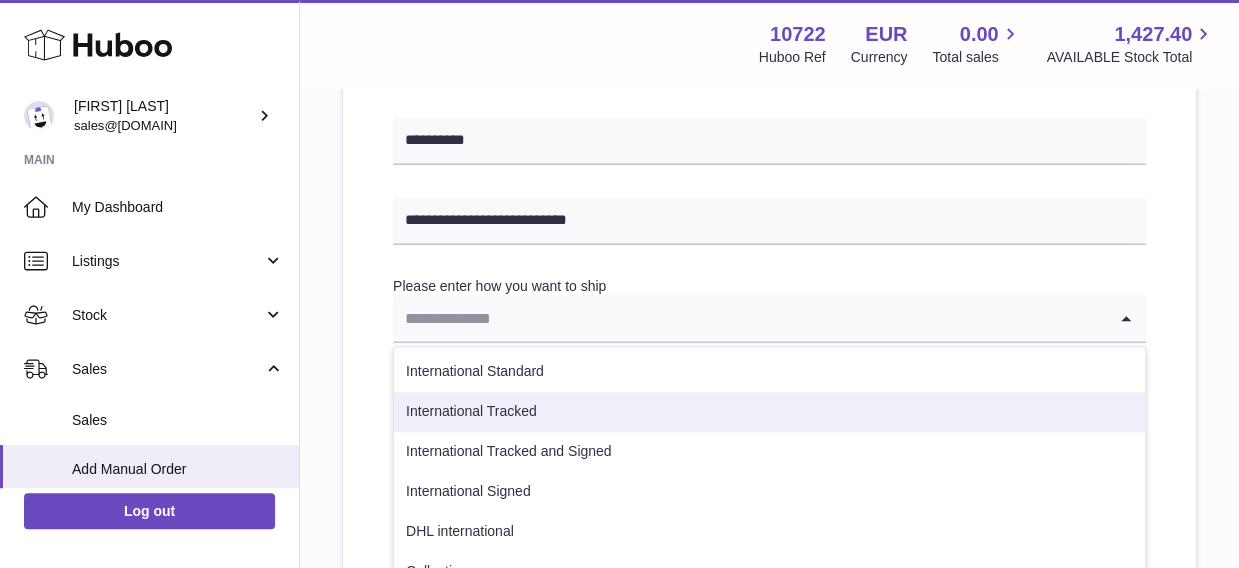 click on "International Tracked" at bounding box center (769, 412) 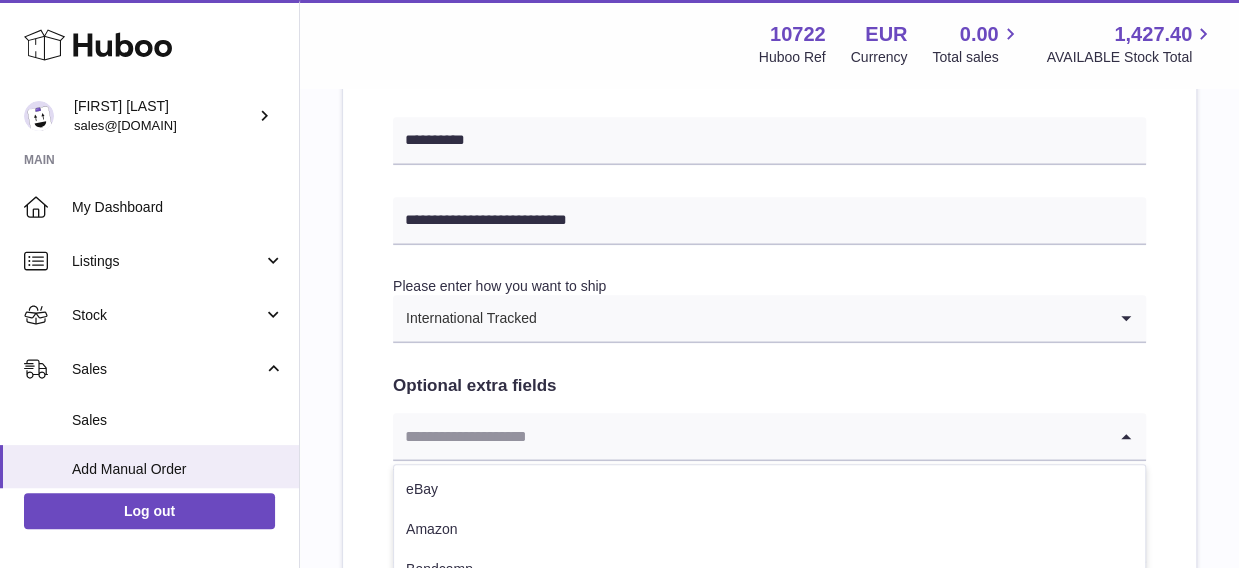 click 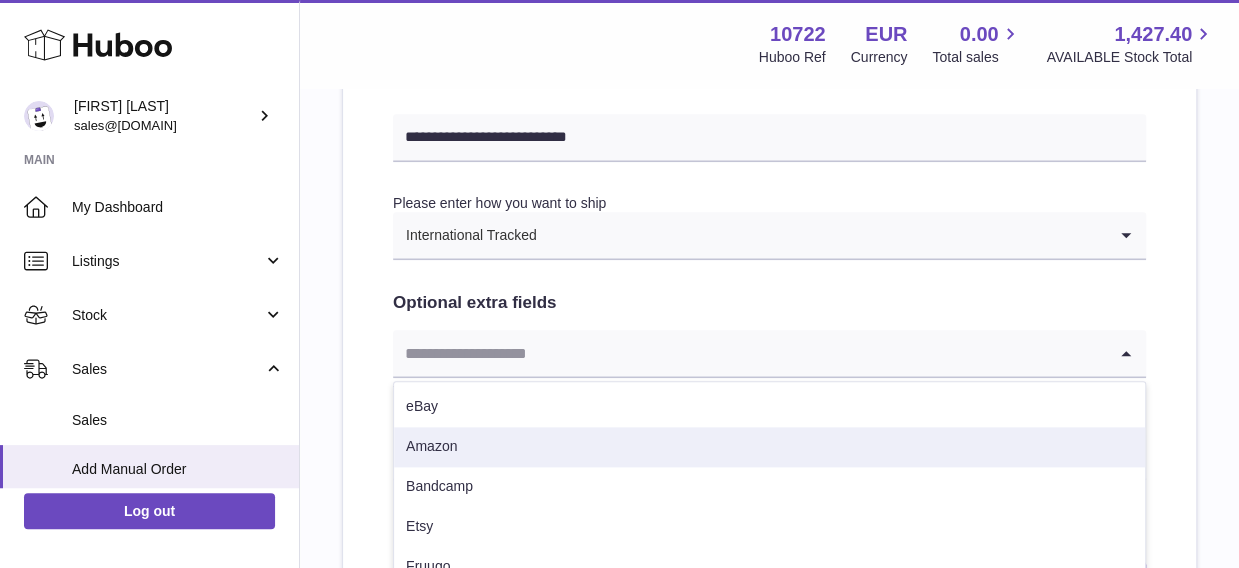 scroll, scrollTop: 1100, scrollLeft: 0, axis: vertical 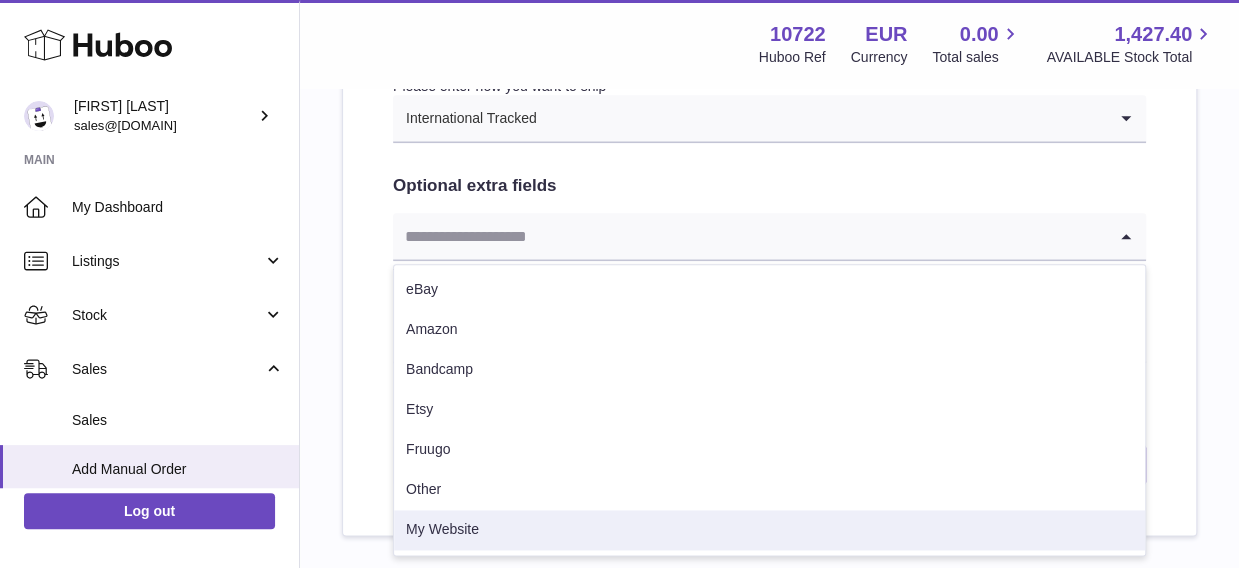 click on "My Website" at bounding box center [769, 530] 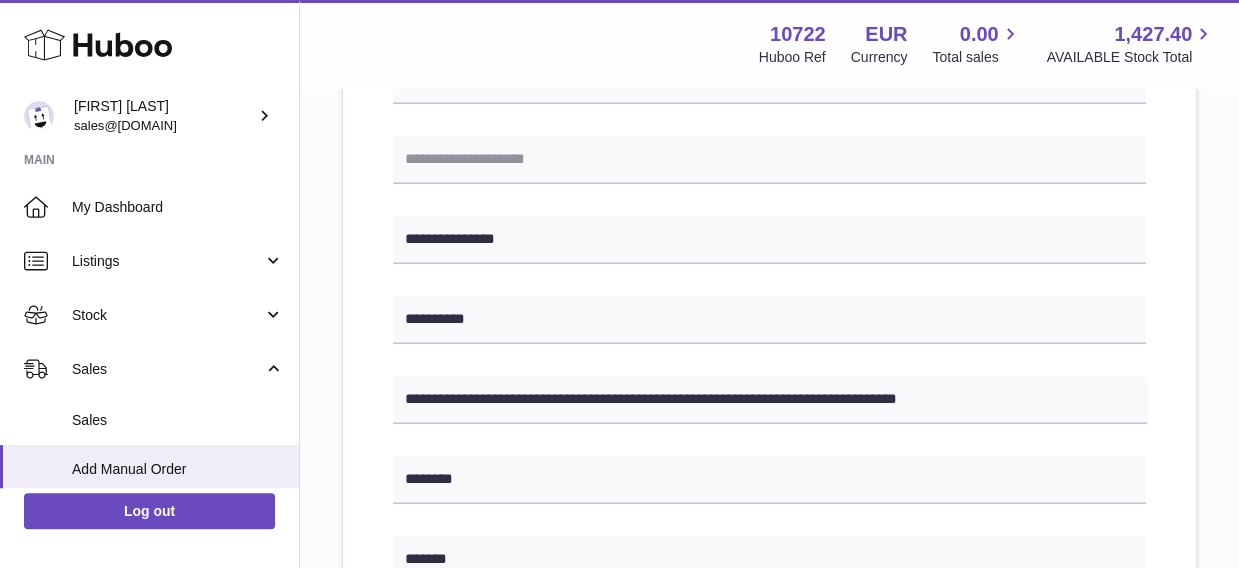 scroll, scrollTop: 400, scrollLeft: 0, axis: vertical 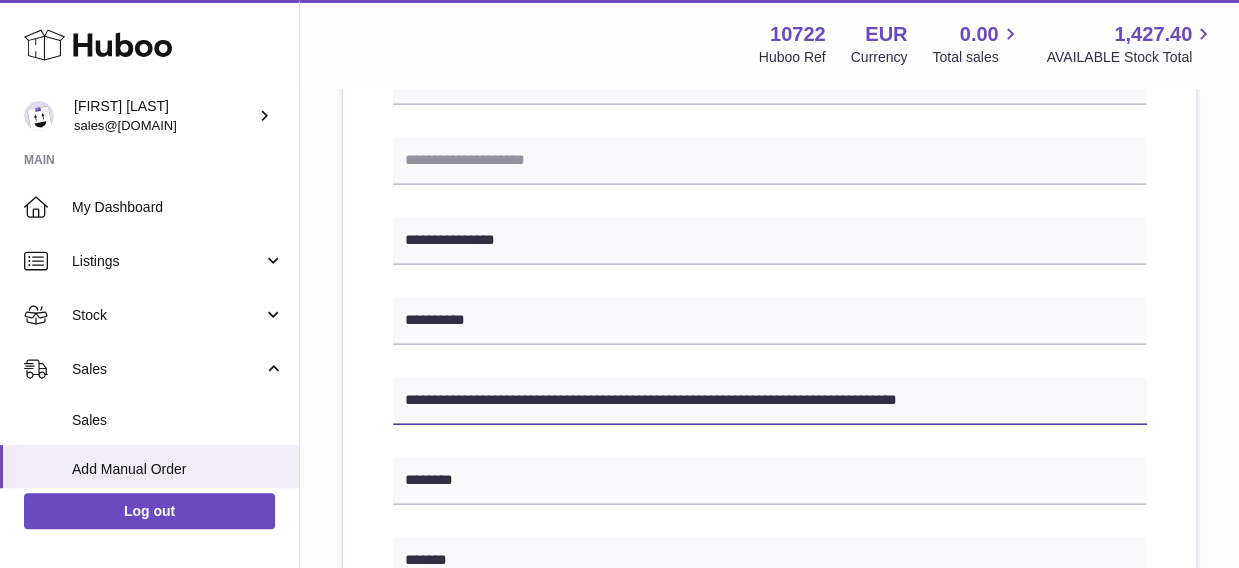 click on "**********" at bounding box center (770, 401) 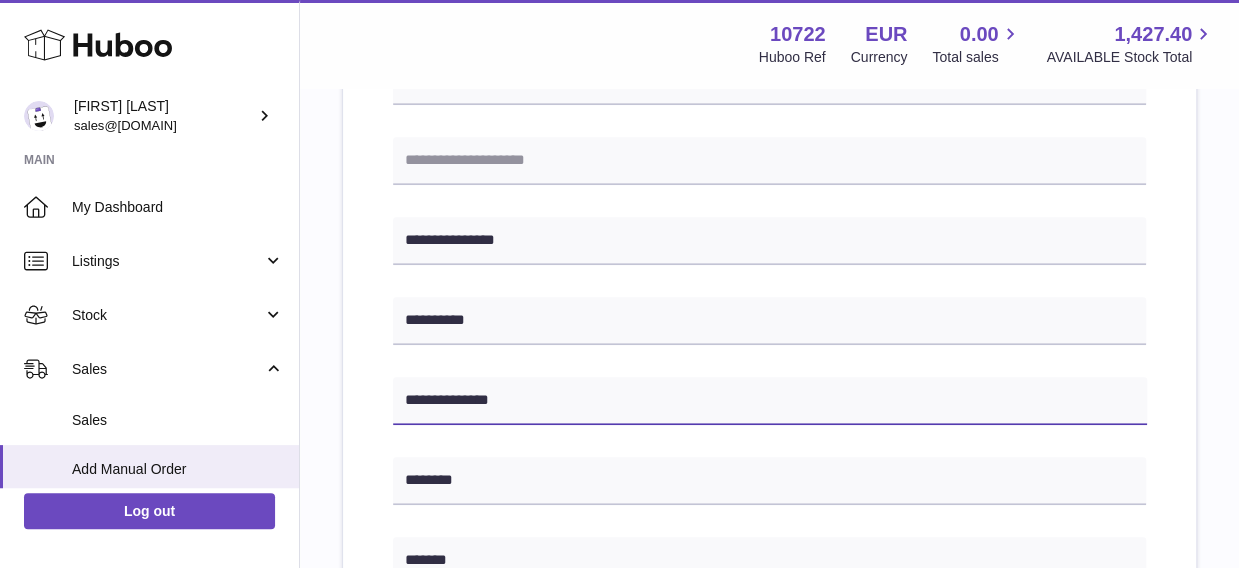 scroll, scrollTop: 300, scrollLeft: 0, axis: vertical 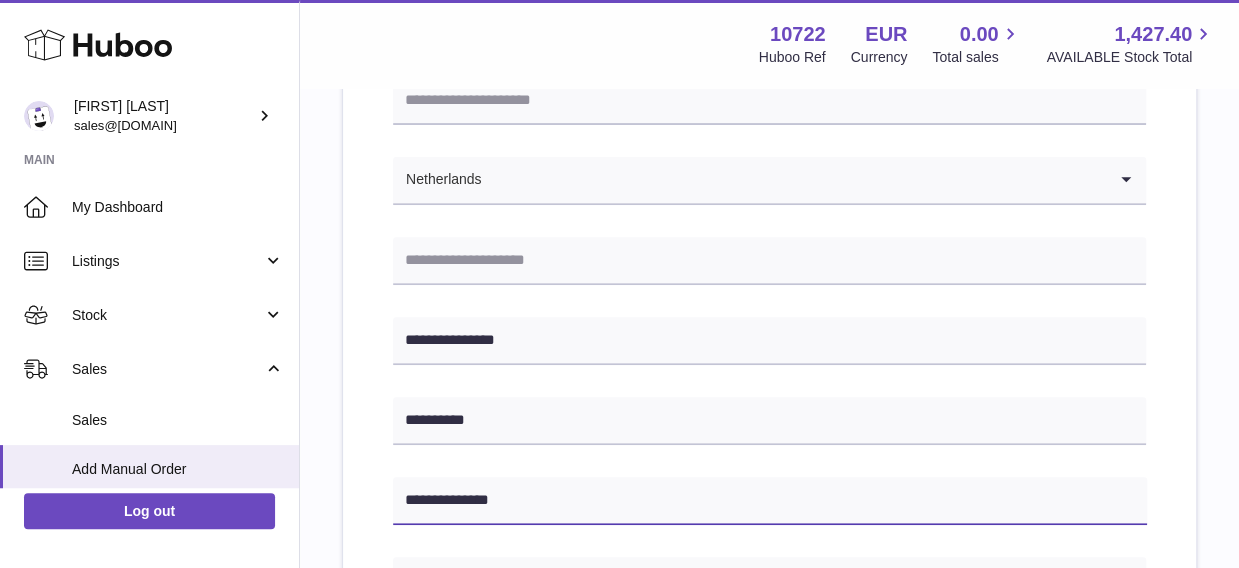 type on "**********" 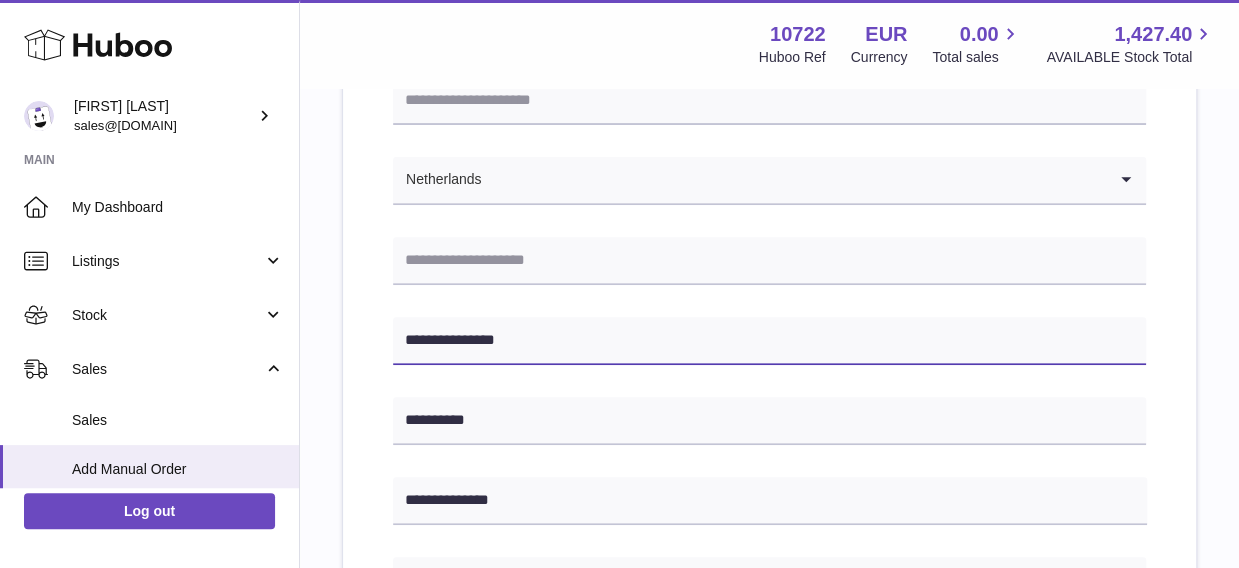 drag, startPoint x: 404, startPoint y: 341, endPoint x: 521, endPoint y: 341, distance: 117 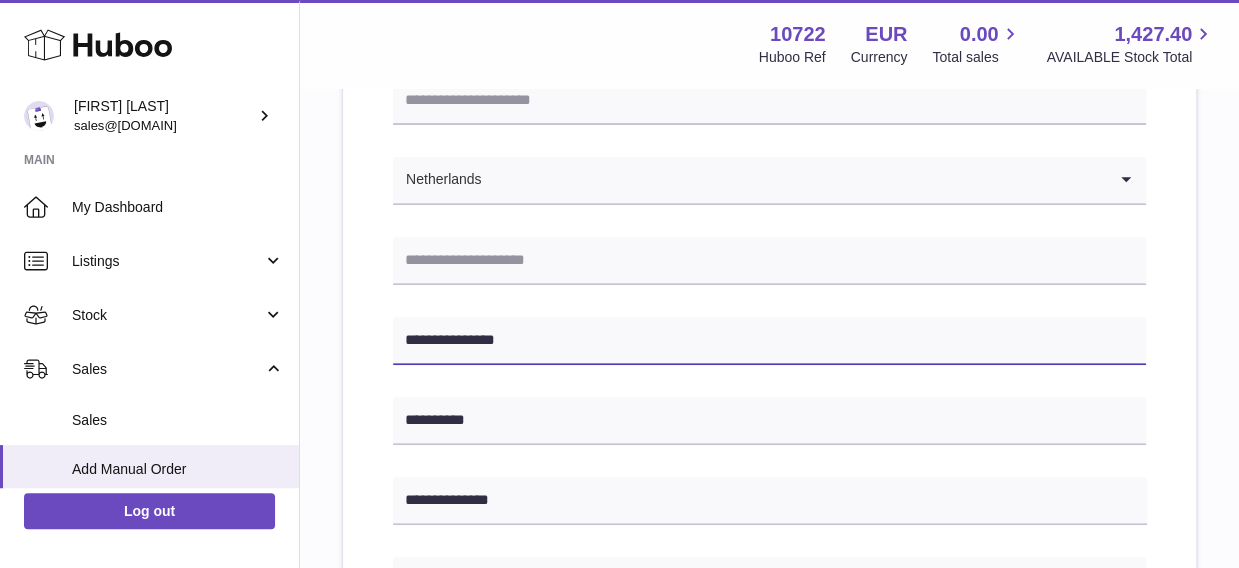 click on "**********" at bounding box center [769, 341] 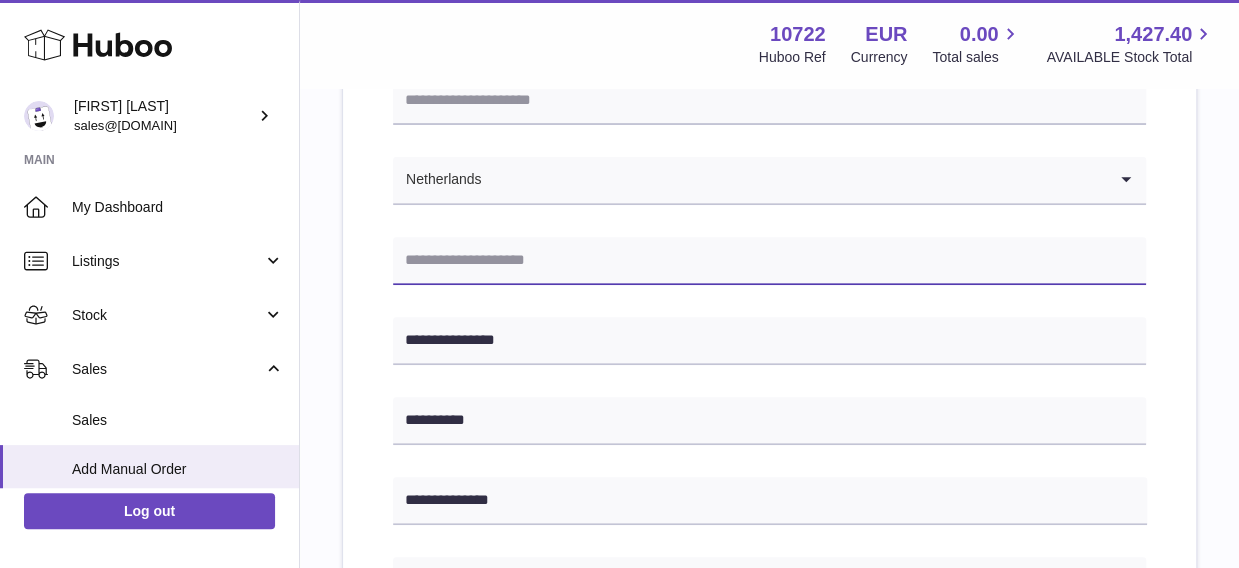 click at bounding box center [769, 261] 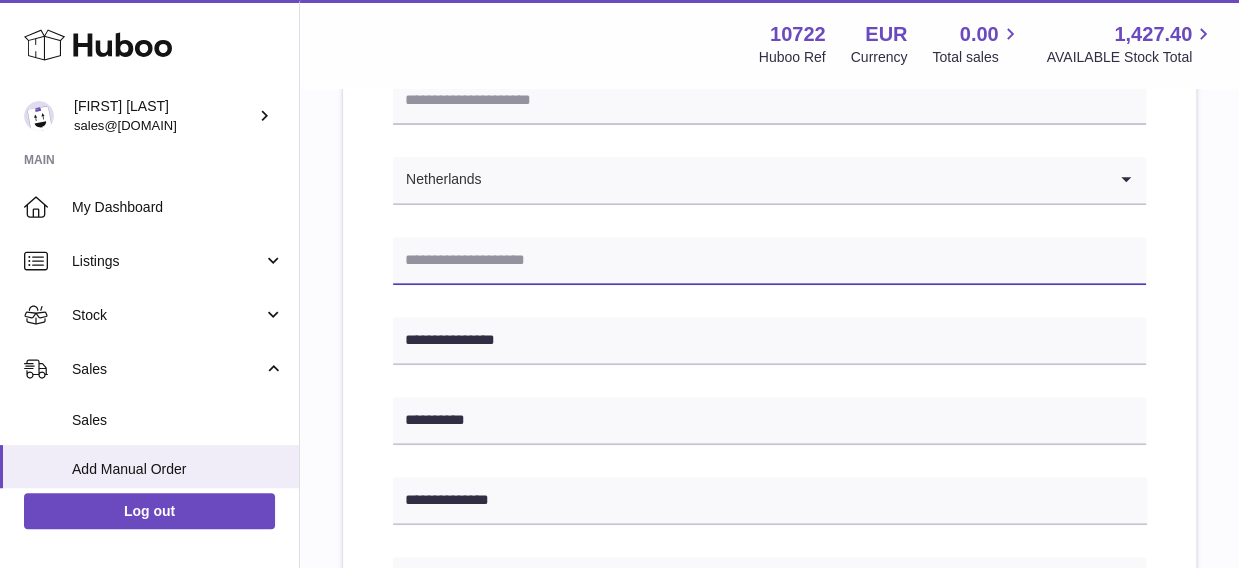 paste on "**********" 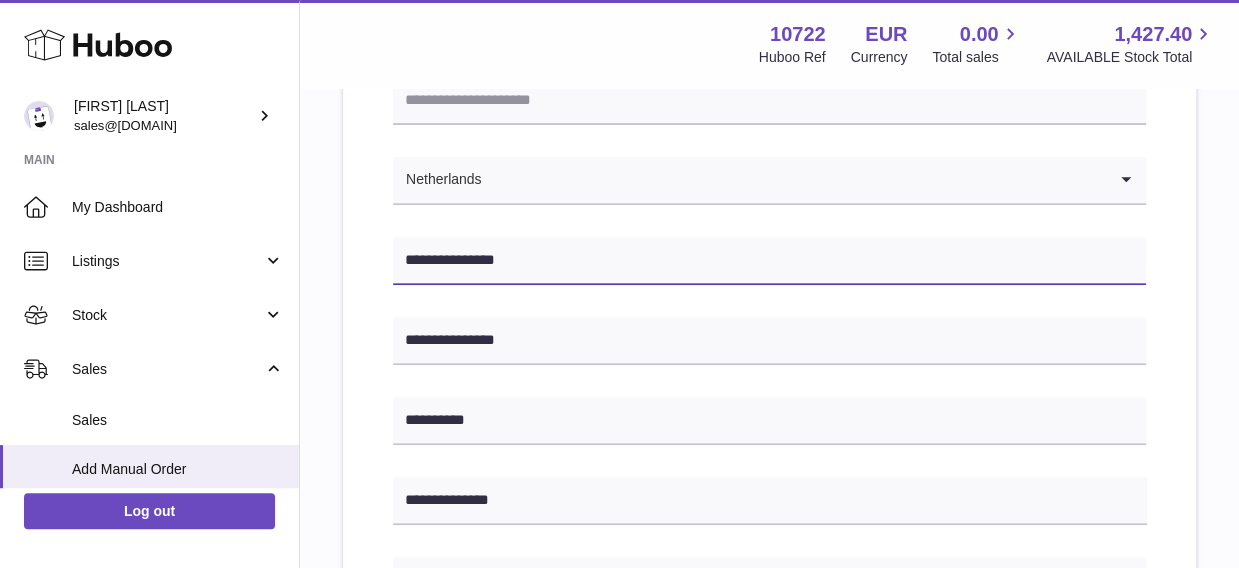 type on "**********" 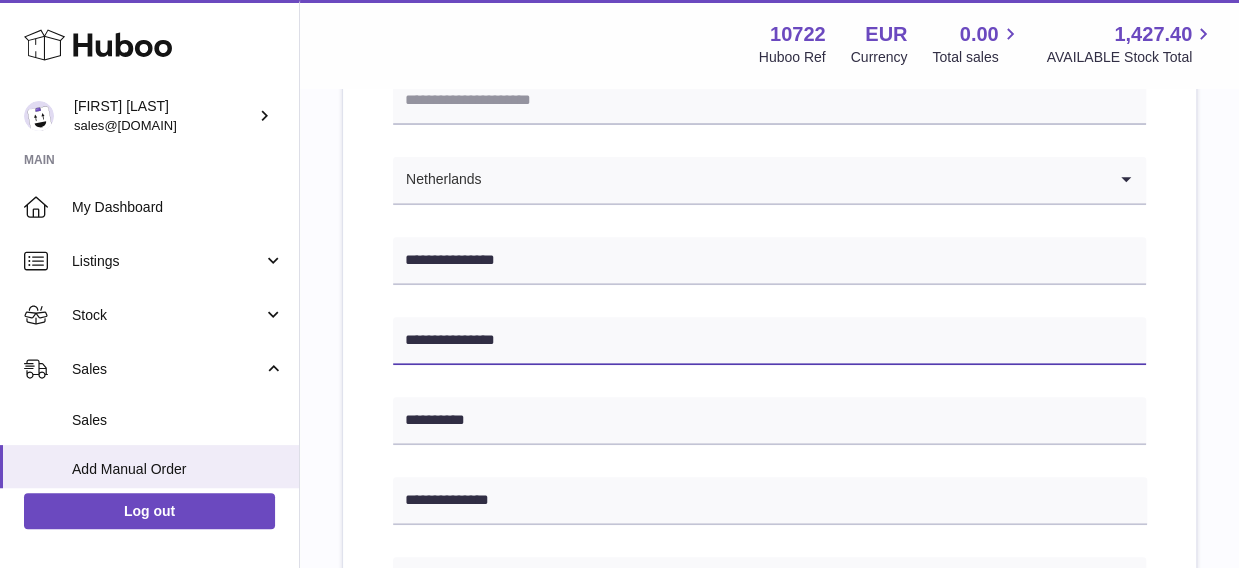 drag, startPoint x: 520, startPoint y: 335, endPoint x: 357, endPoint y: 335, distance: 163 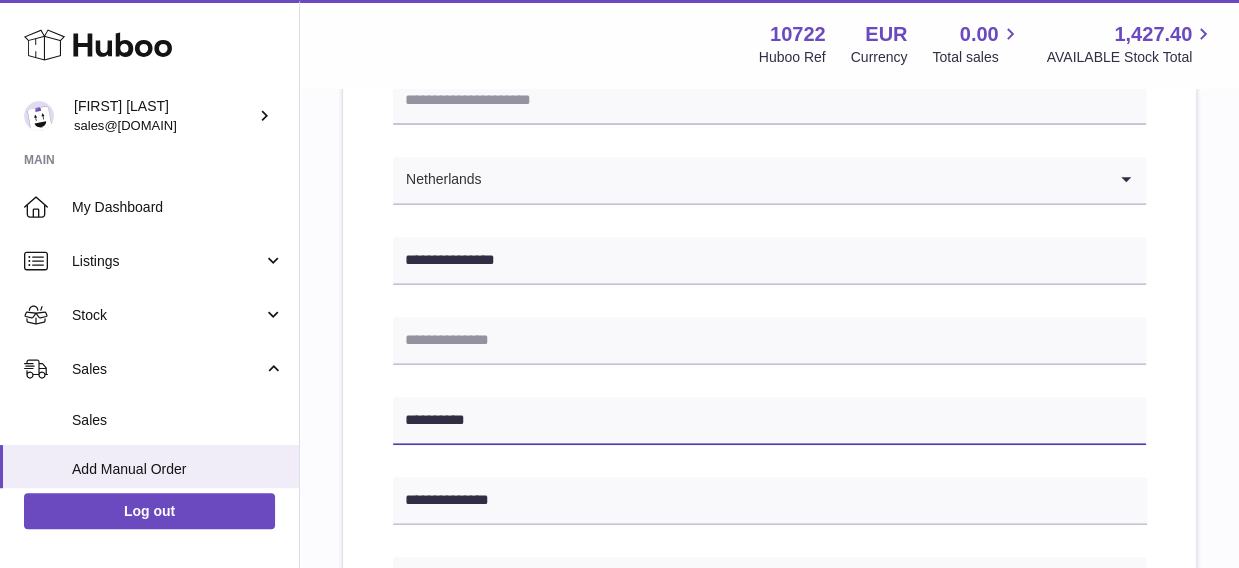 drag, startPoint x: 404, startPoint y: 422, endPoint x: 486, endPoint y: 417, distance: 82.1523 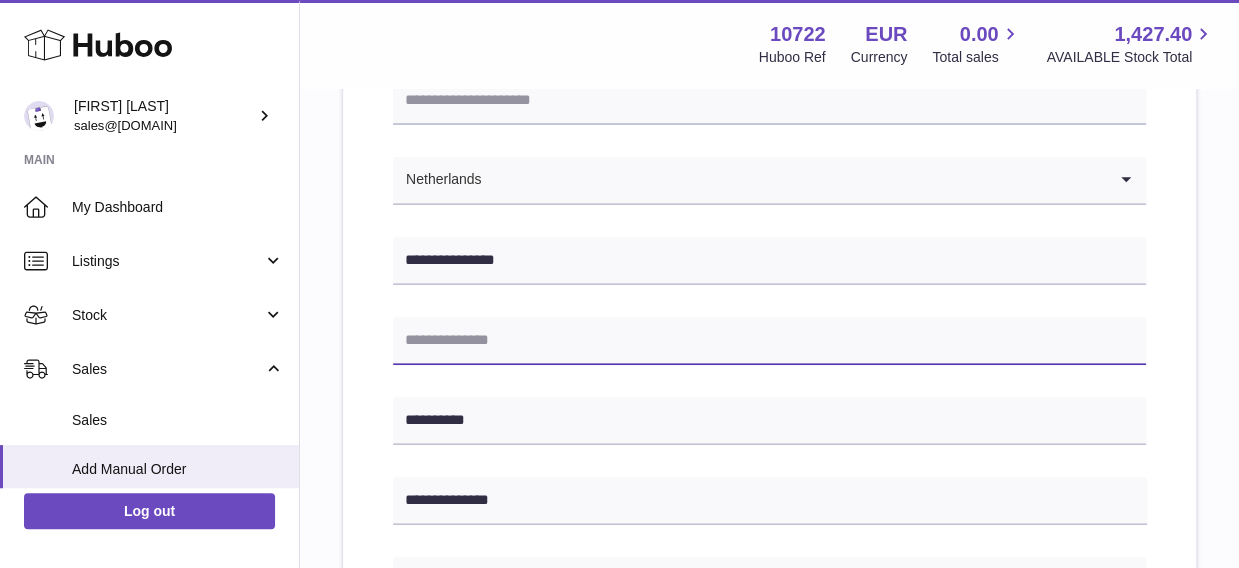 click at bounding box center [769, 341] 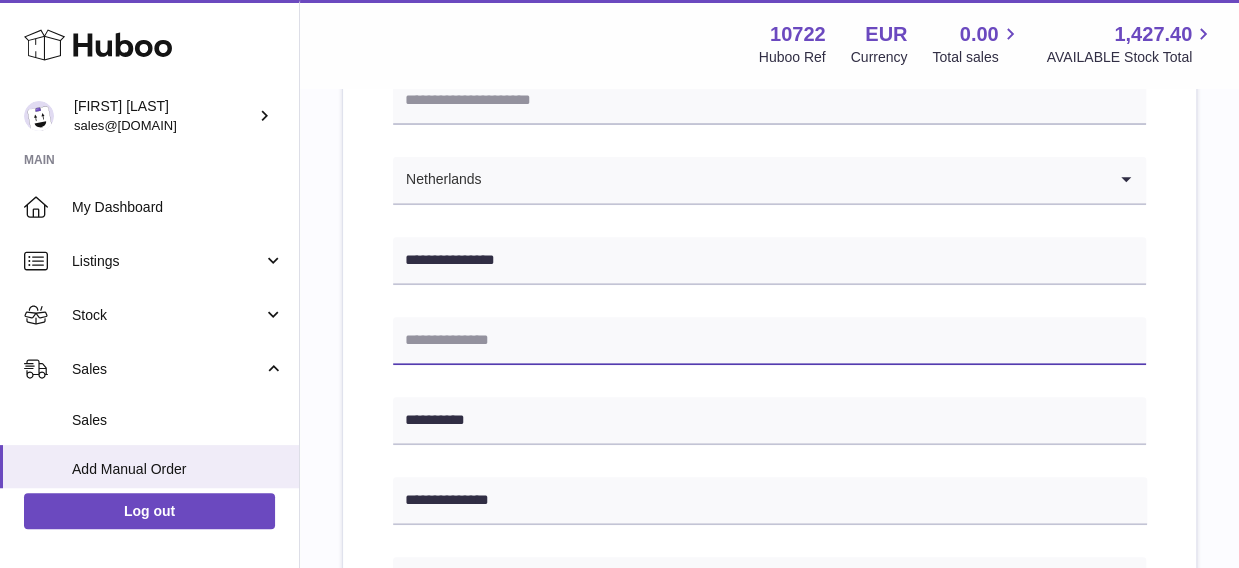 paste on "*********" 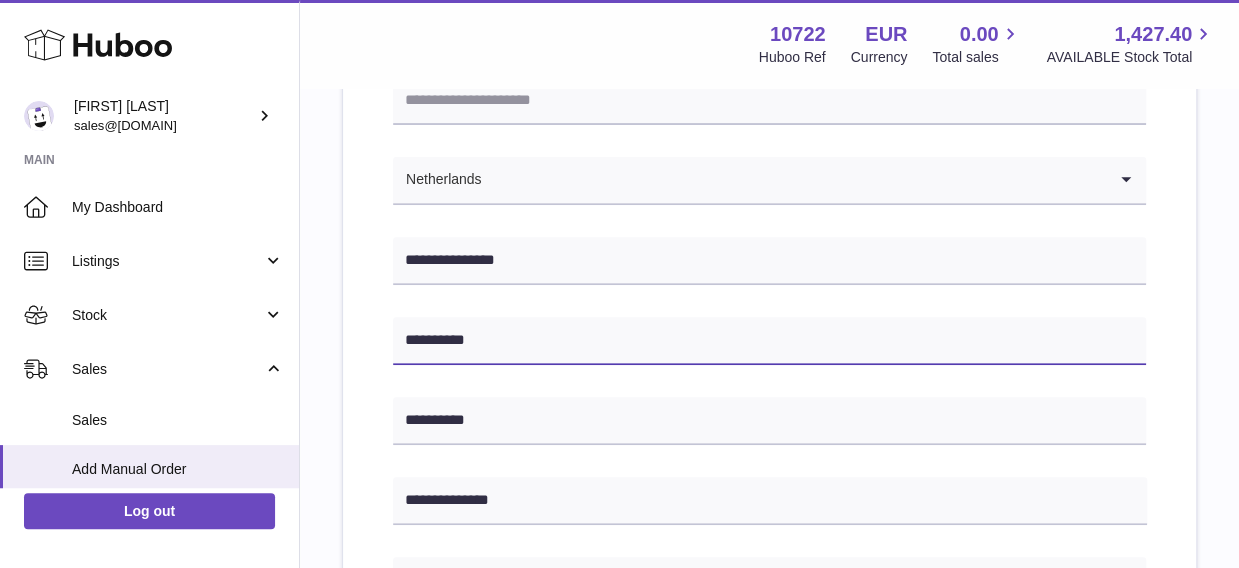 click on "*********" at bounding box center [769, 341] 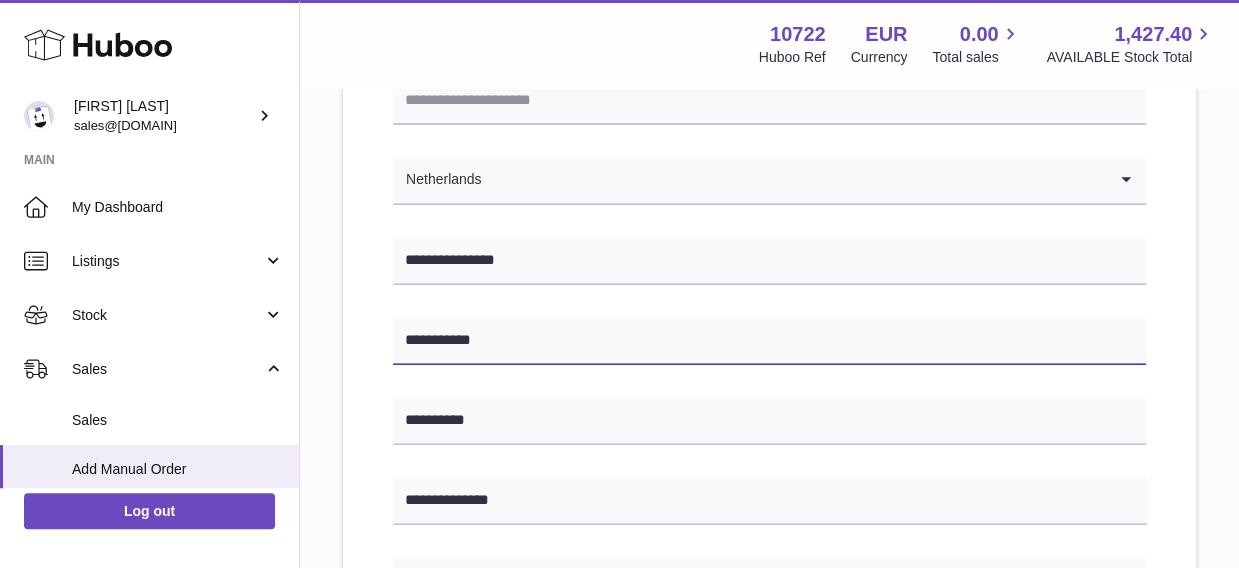type on "**********" 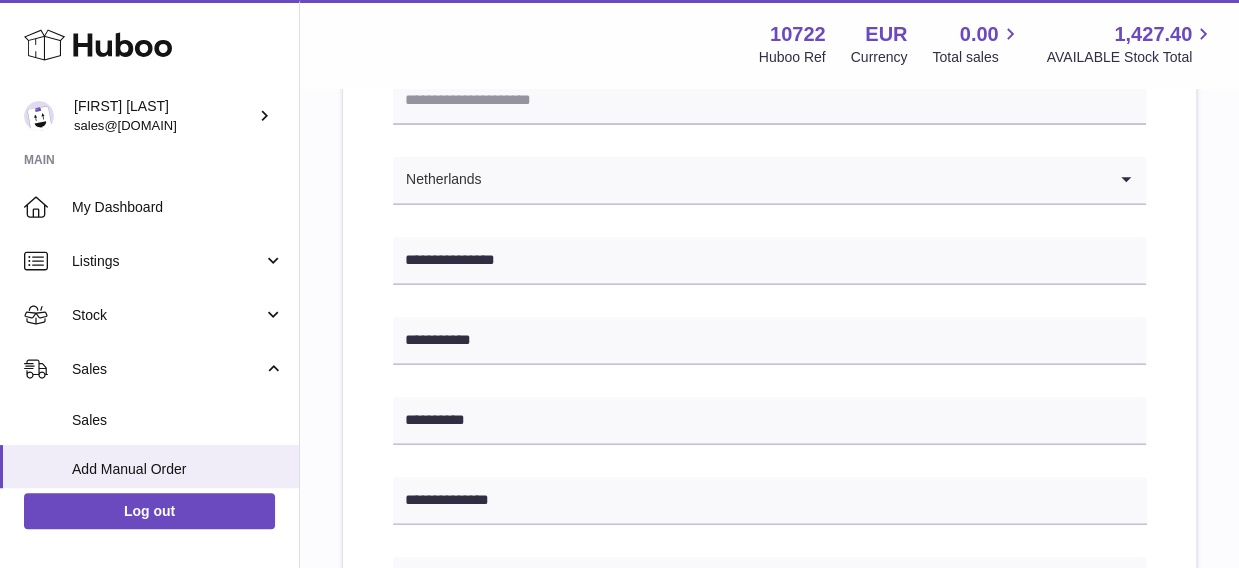 click on "**********" at bounding box center (769, 645) 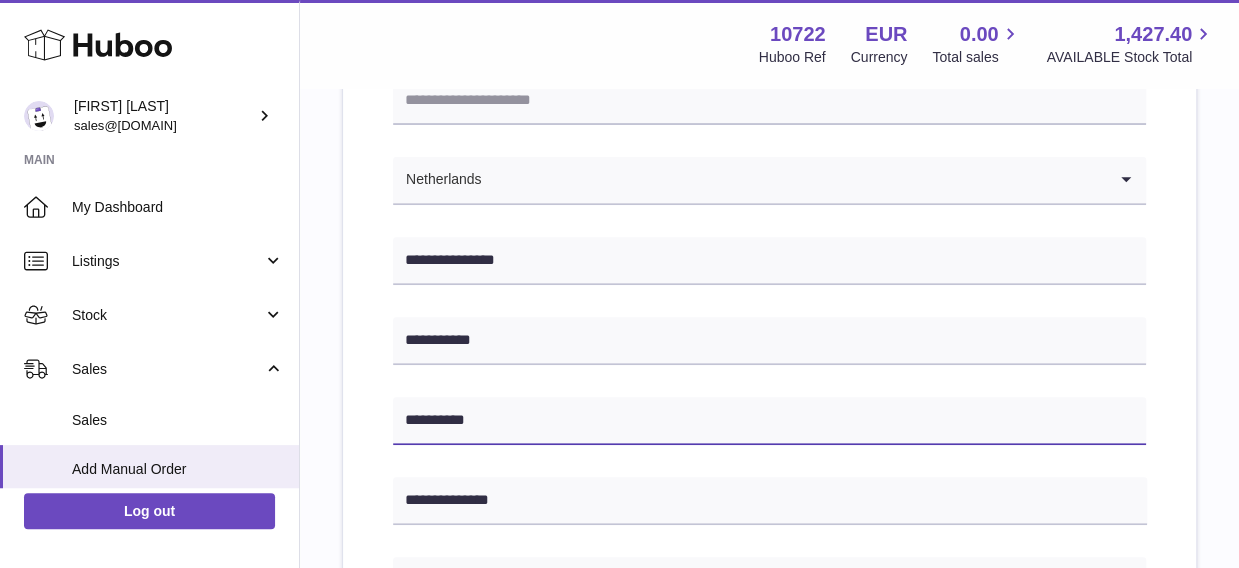 click on "*********" at bounding box center [769, 421] 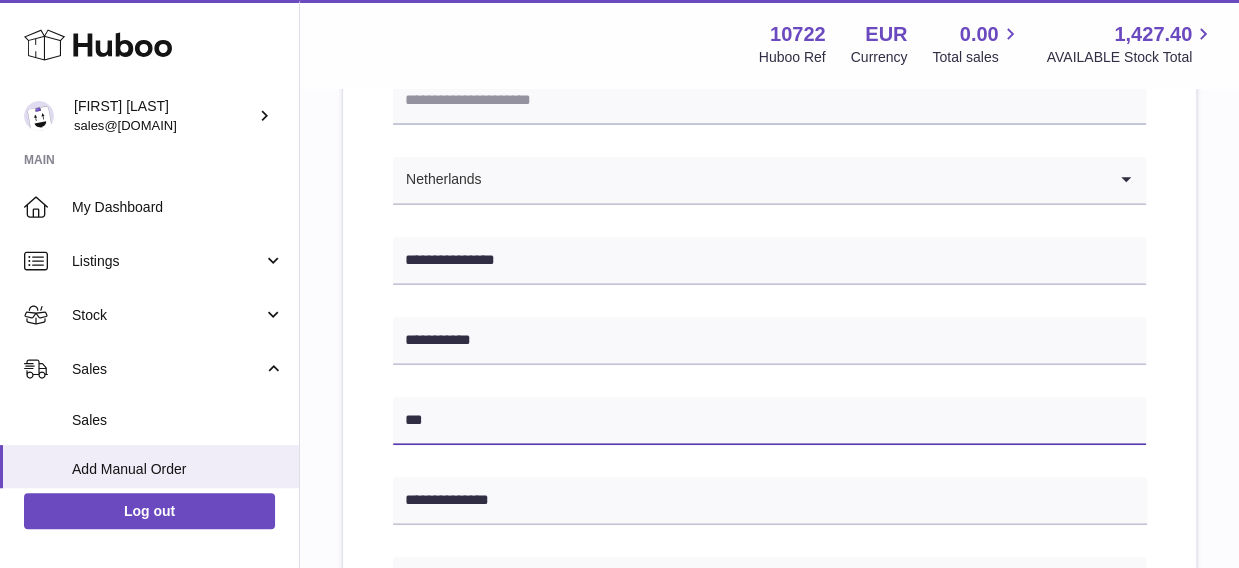 type on "*" 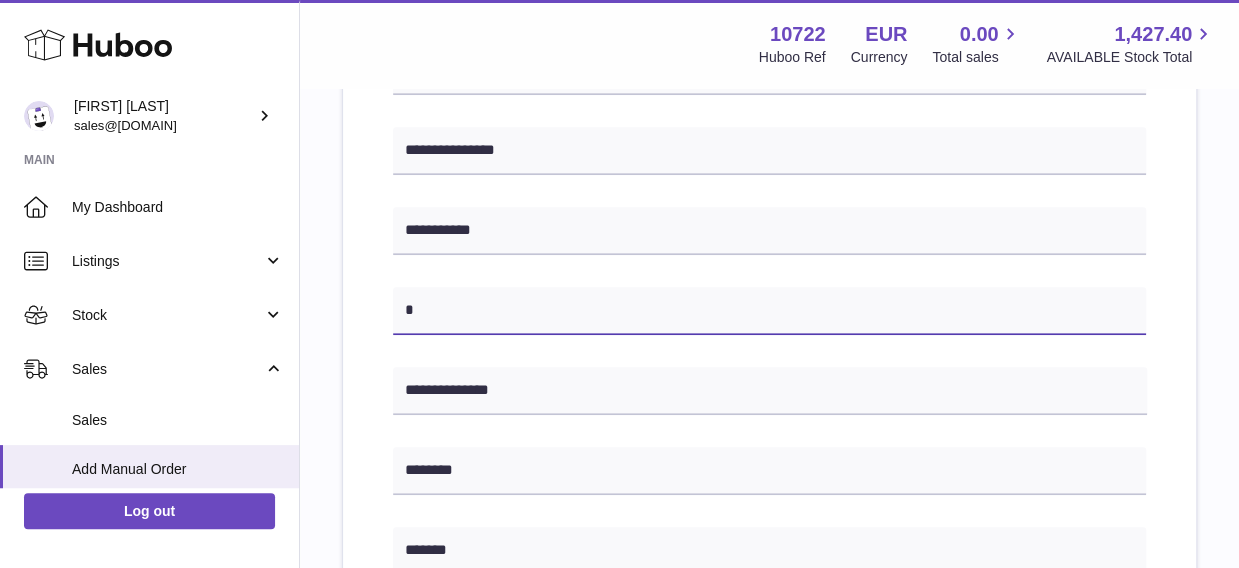 scroll, scrollTop: 500, scrollLeft: 0, axis: vertical 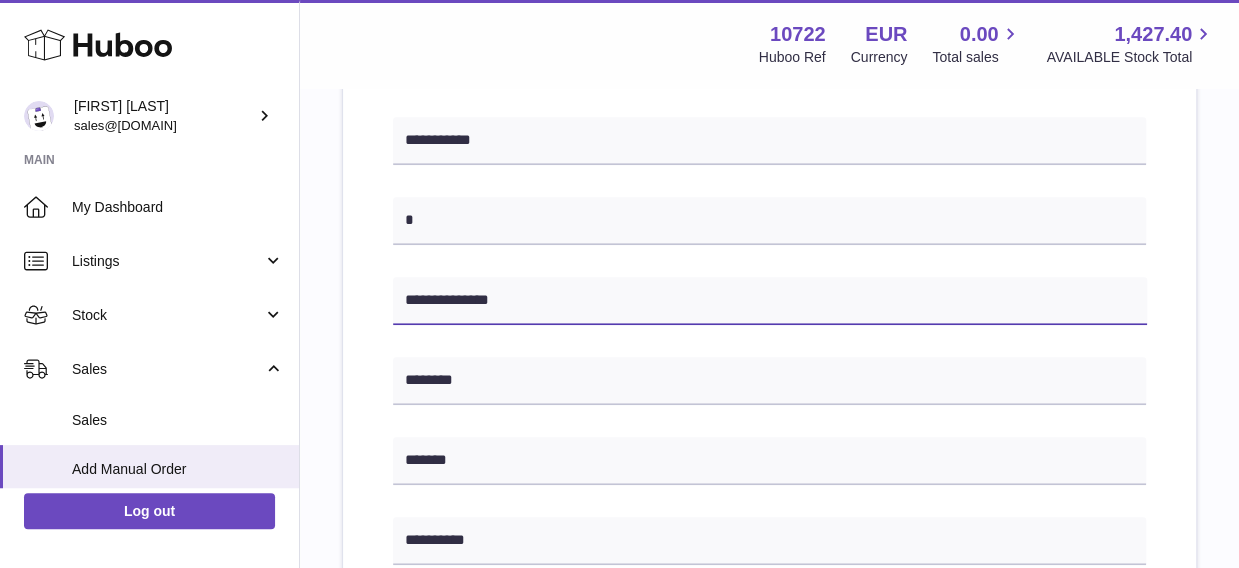 drag, startPoint x: 403, startPoint y: 294, endPoint x: 518, endPoint y: 307, distance: 115.73245 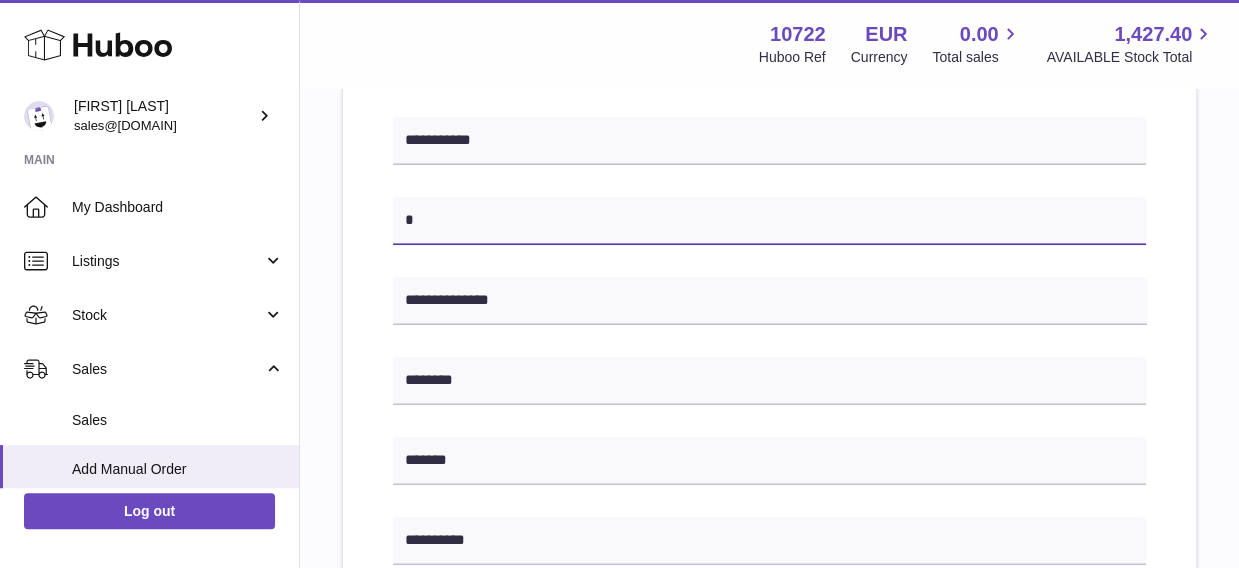 click at bounding box center (769, 221) 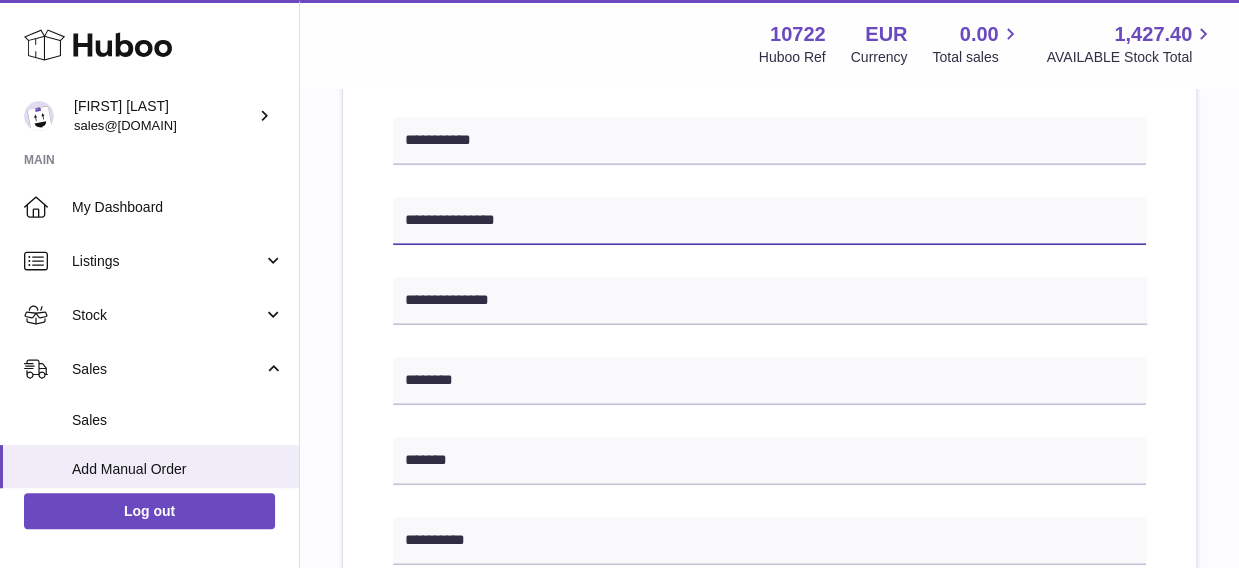 type on "**********" 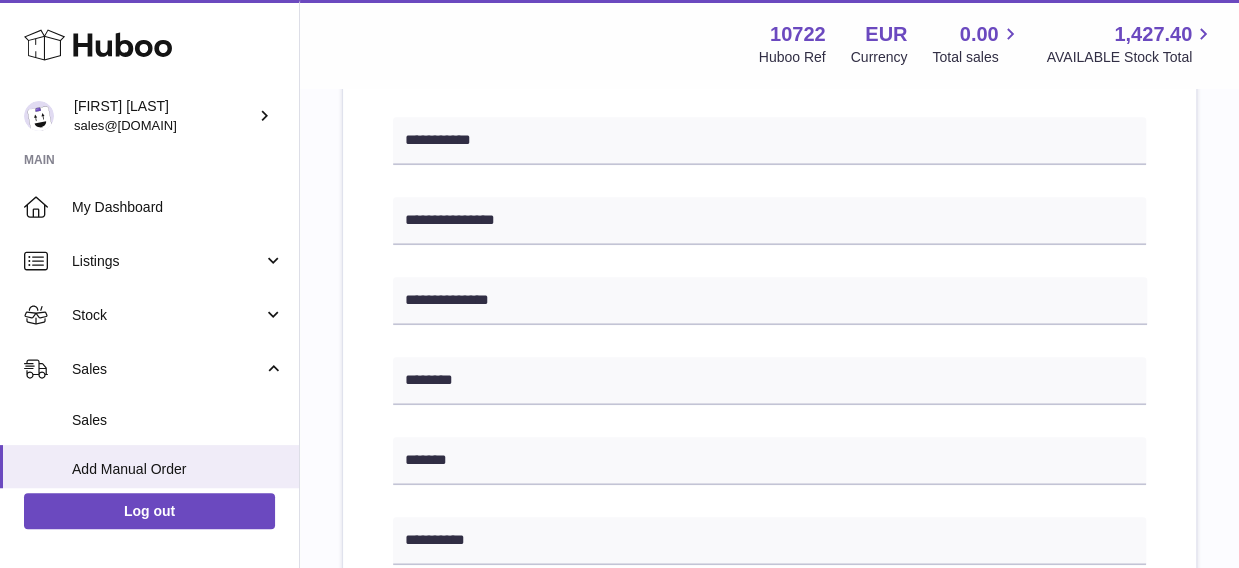 click on "**********" at bounding box center (769, 445) 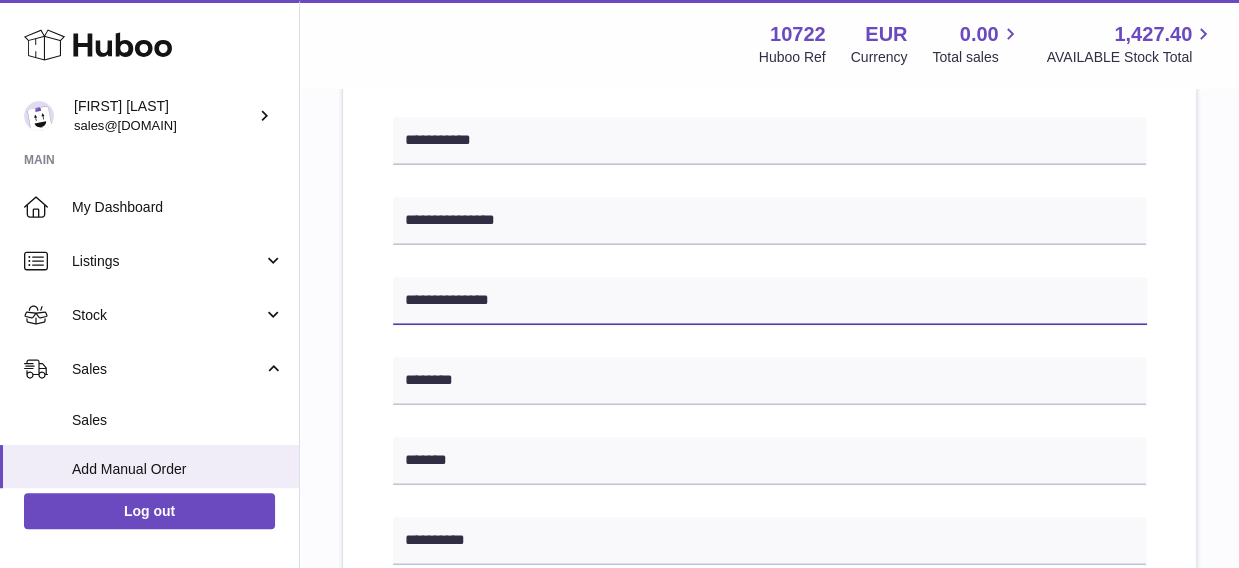 drag, startPoint x: 526, startPoint y: 299, endPoint x: 299, endPoint y: 309, distance: 227.22015 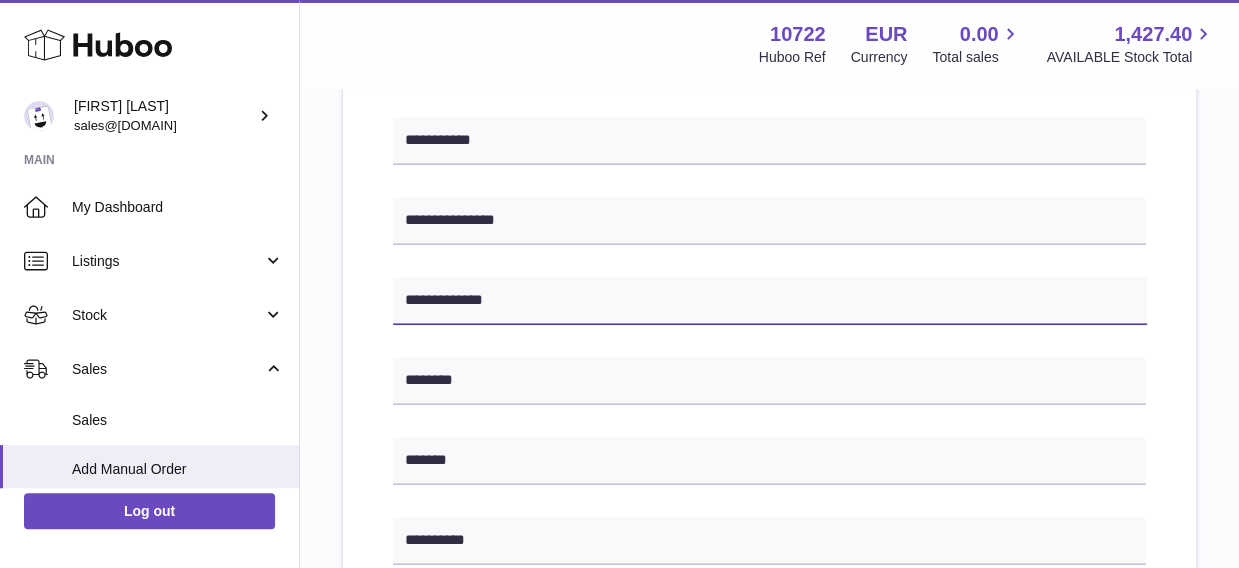 type on "**********" 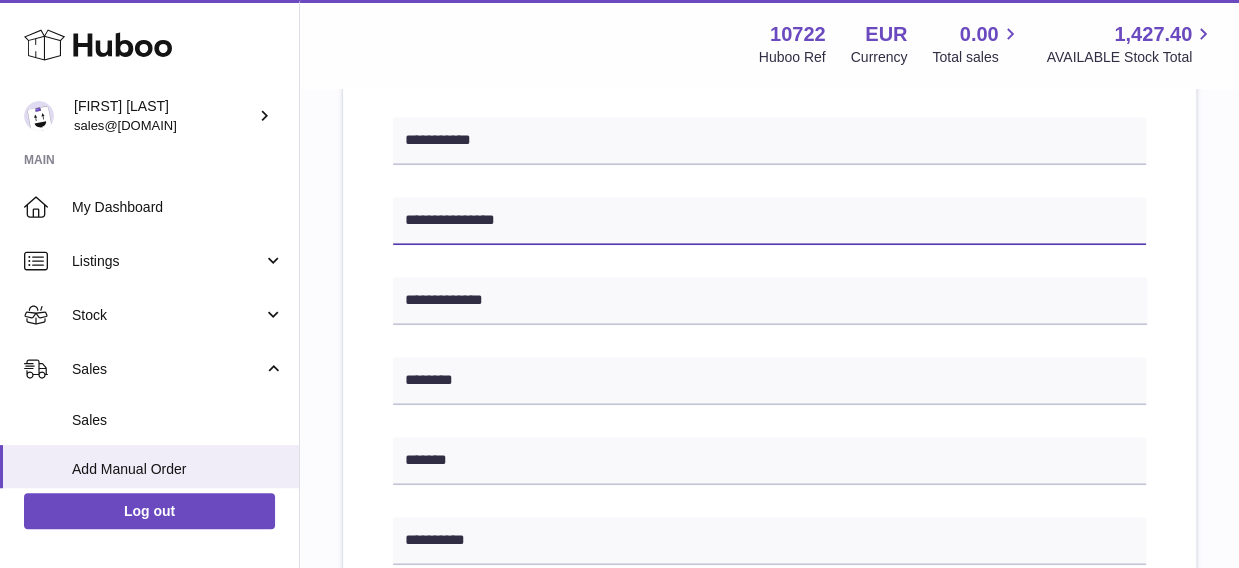 click on "**********" at bounding box center (769, 221) 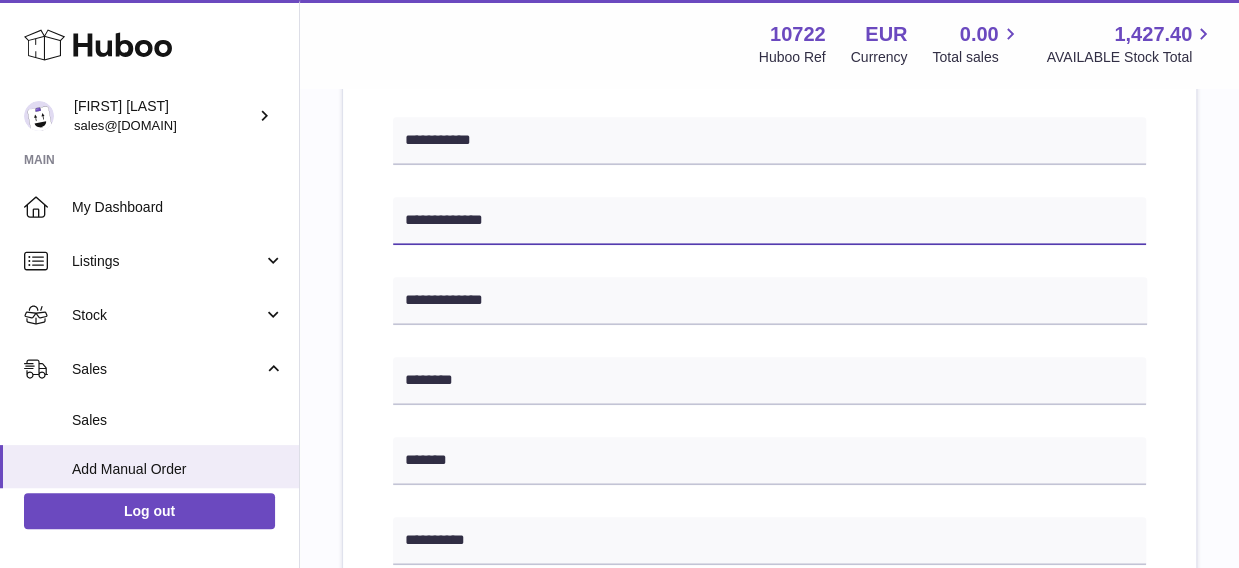 click on "**********" at bounding box center [769, 221] 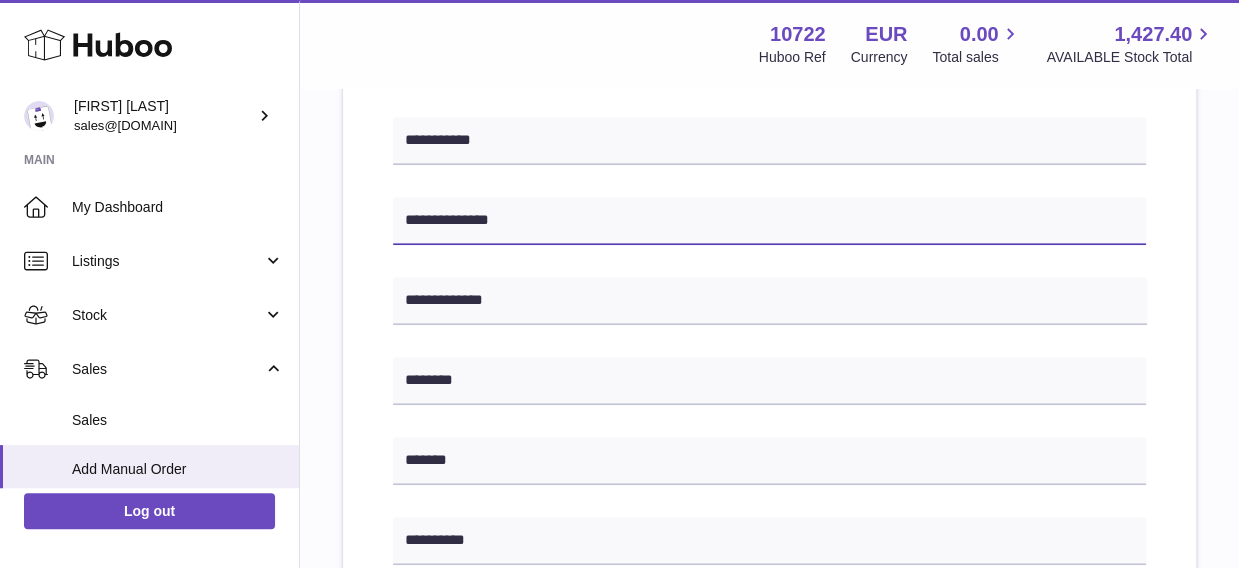 type on "**********" 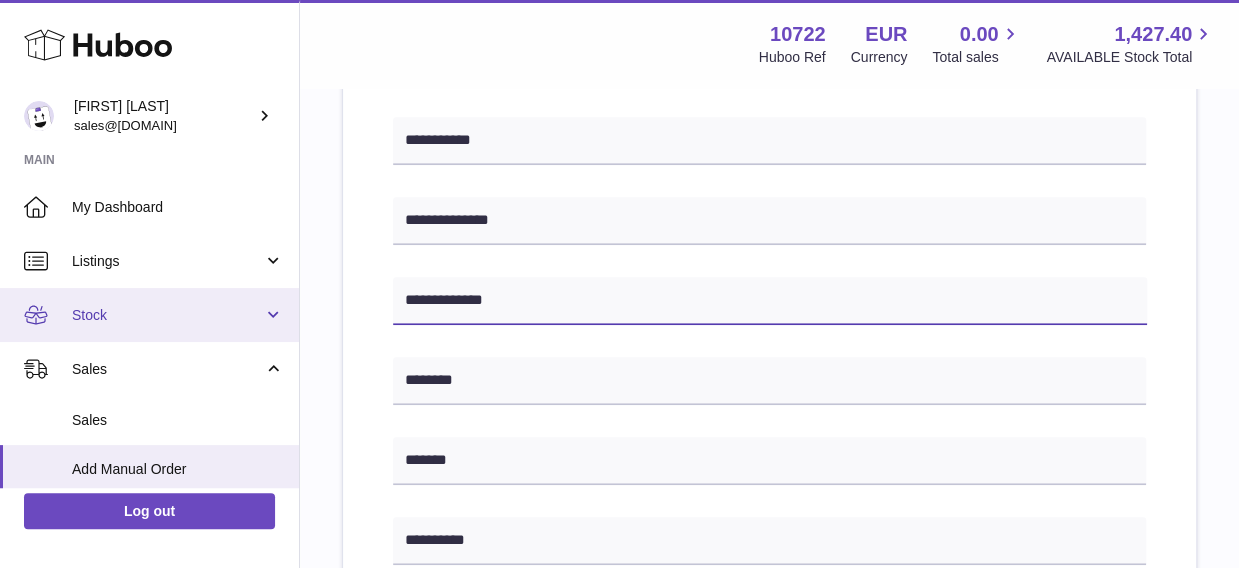 drag, startPoint x: 531, startPoint y: 297, endPoint x: 278, endPoint y: 295, distance: 253.0079 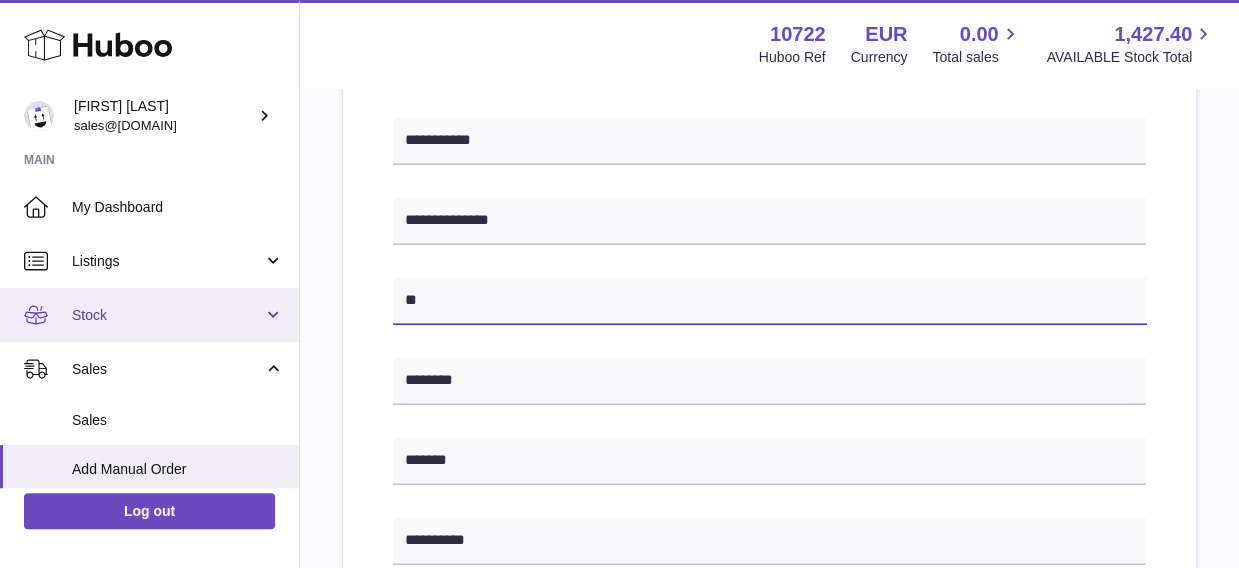 type on "*" 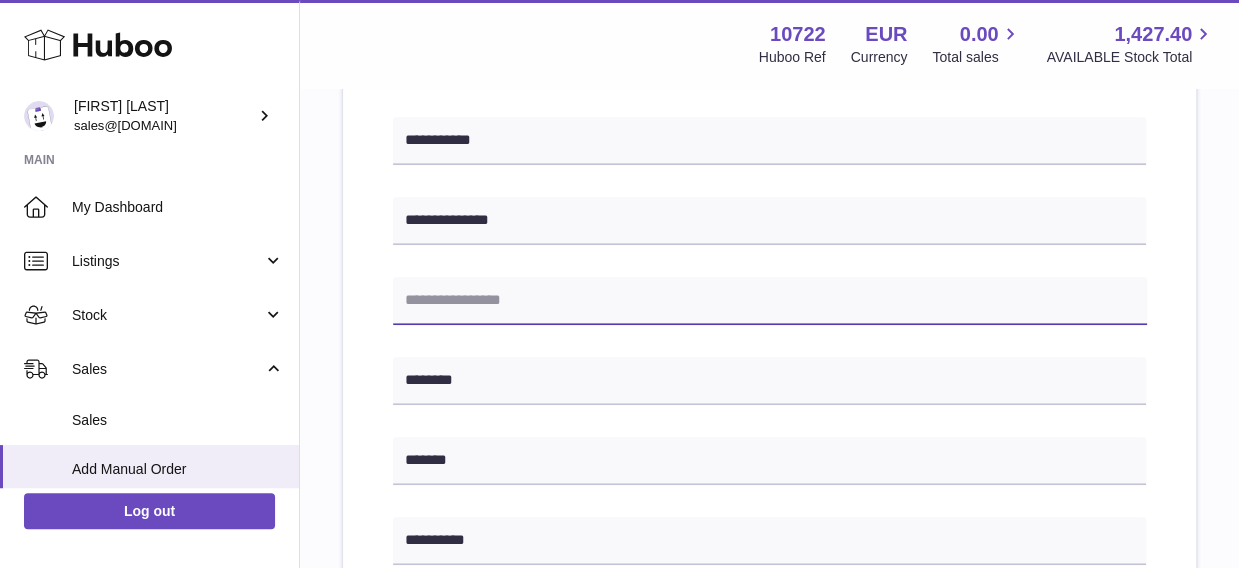type 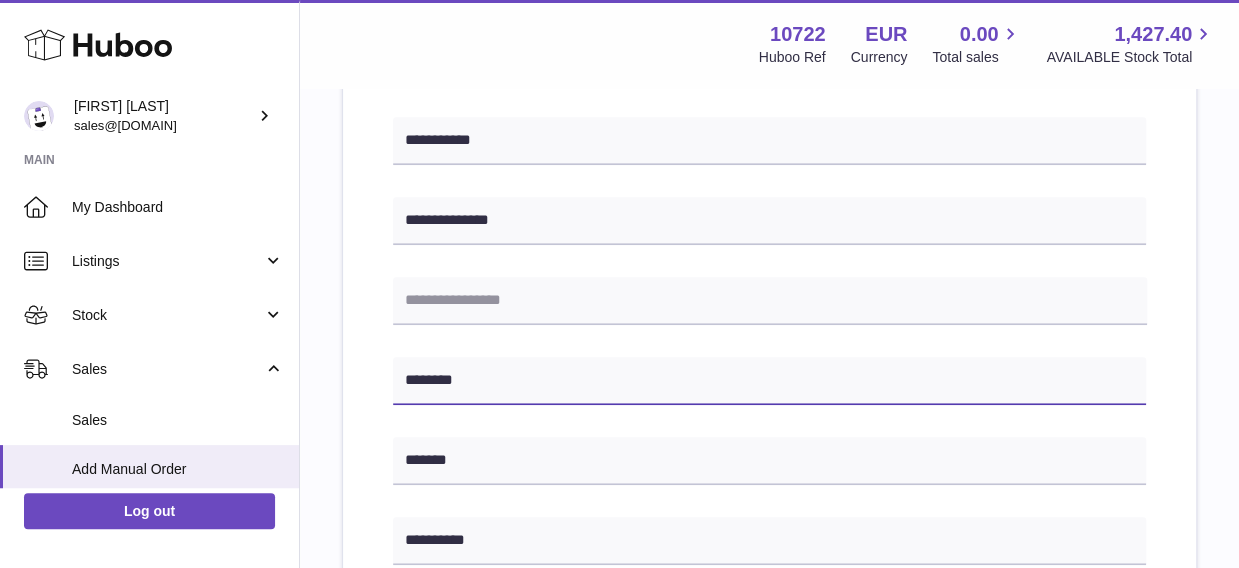 click on "********" at bounding box center [769, 381] 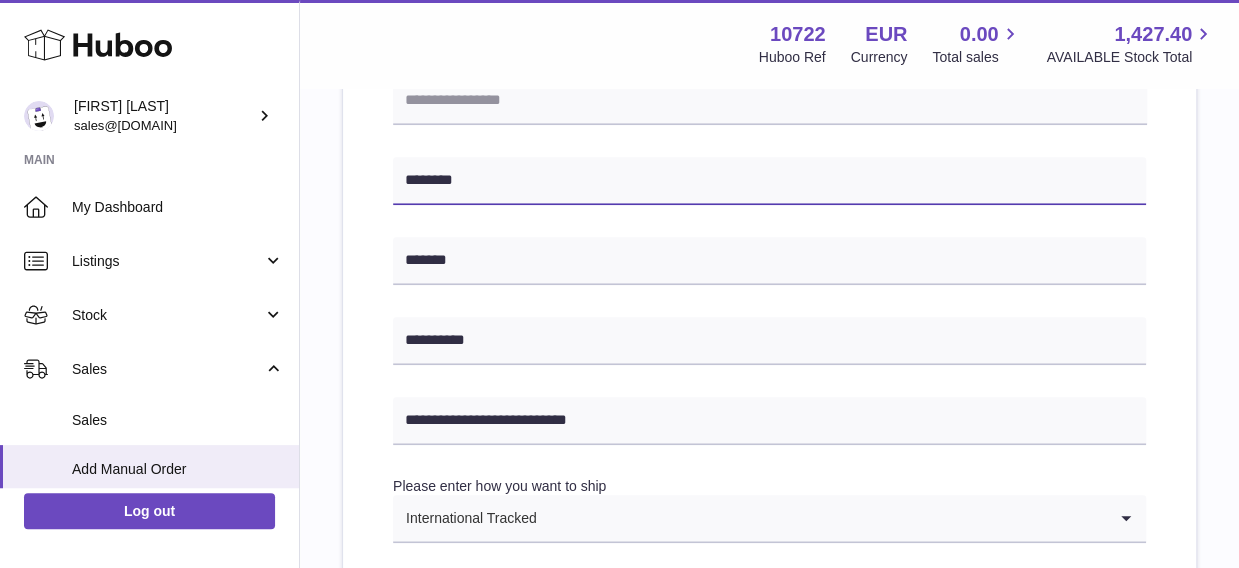 scroll, scrollTop: 800, scrollLeft: 0, axis: vertical 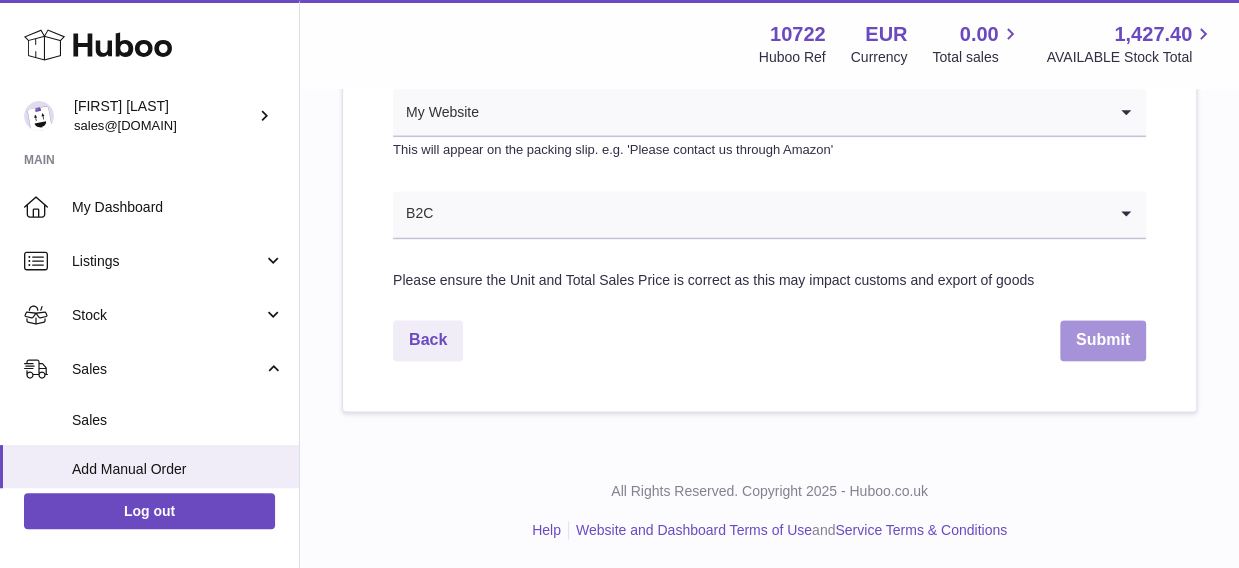 click on "Submit" at bounding box center [1103, 340] 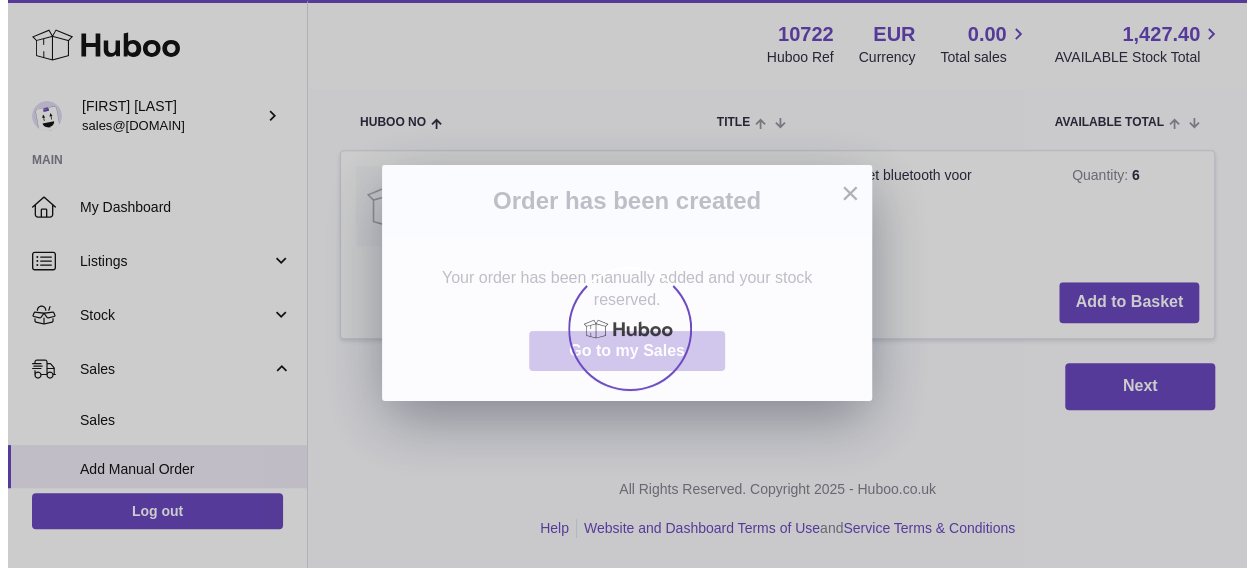 scroll, scrollTop: 0, scrollLeft: 0, axis: both 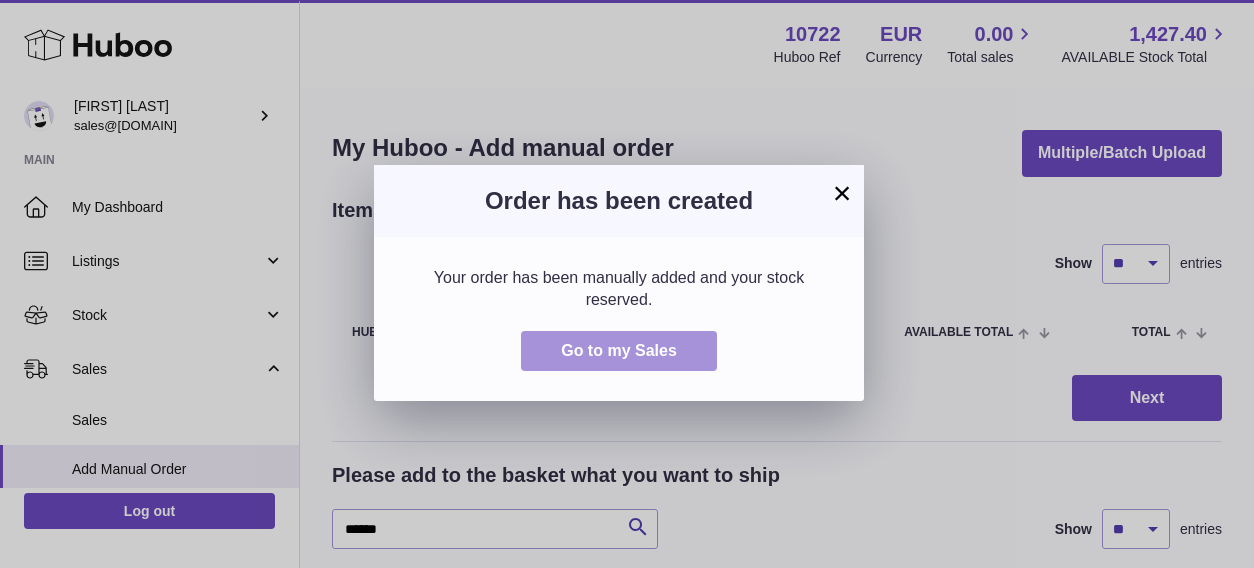 click on "Go to my Sales" at bounding box center [619, 350] 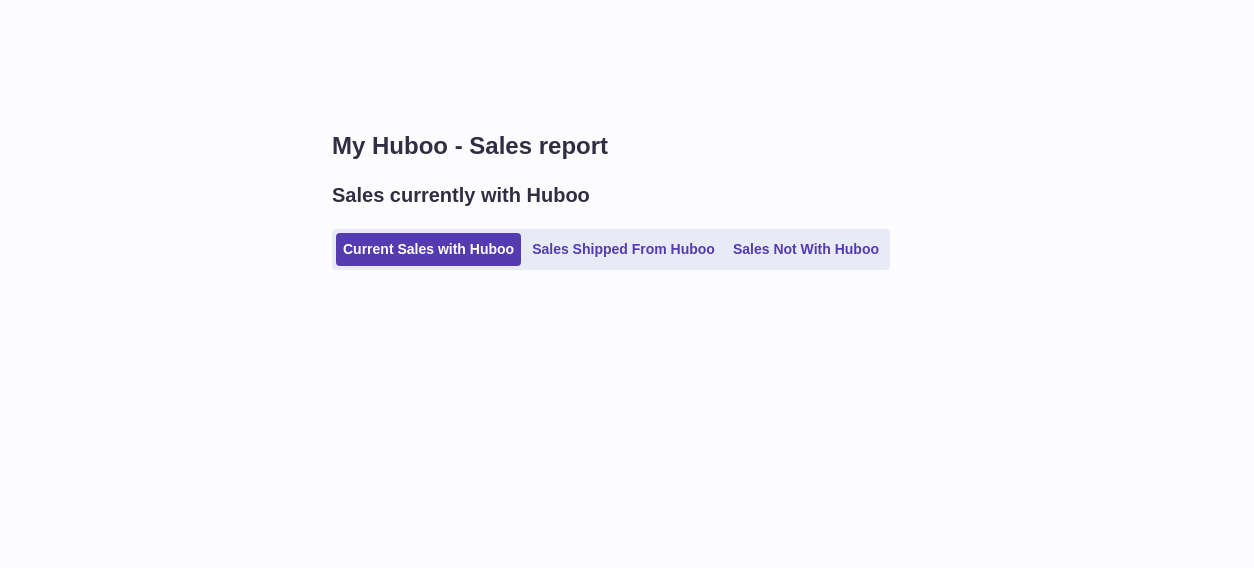 scroll, scrollTop: 0, scrollLeft: 0, axis: both 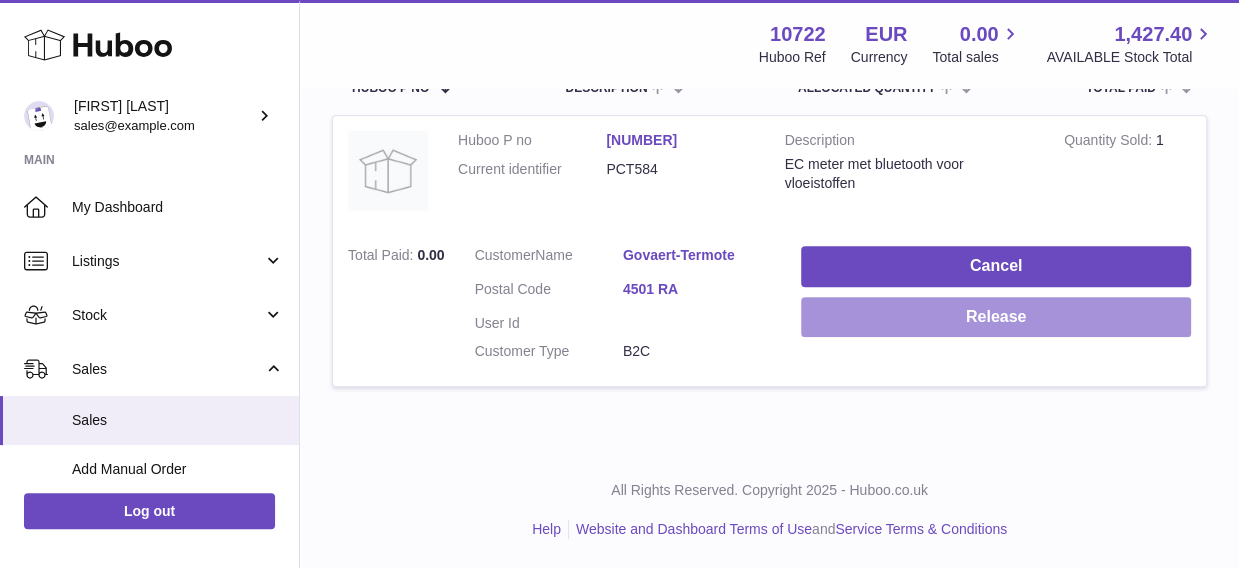 click on "Release" at bounding box center (996, 317) 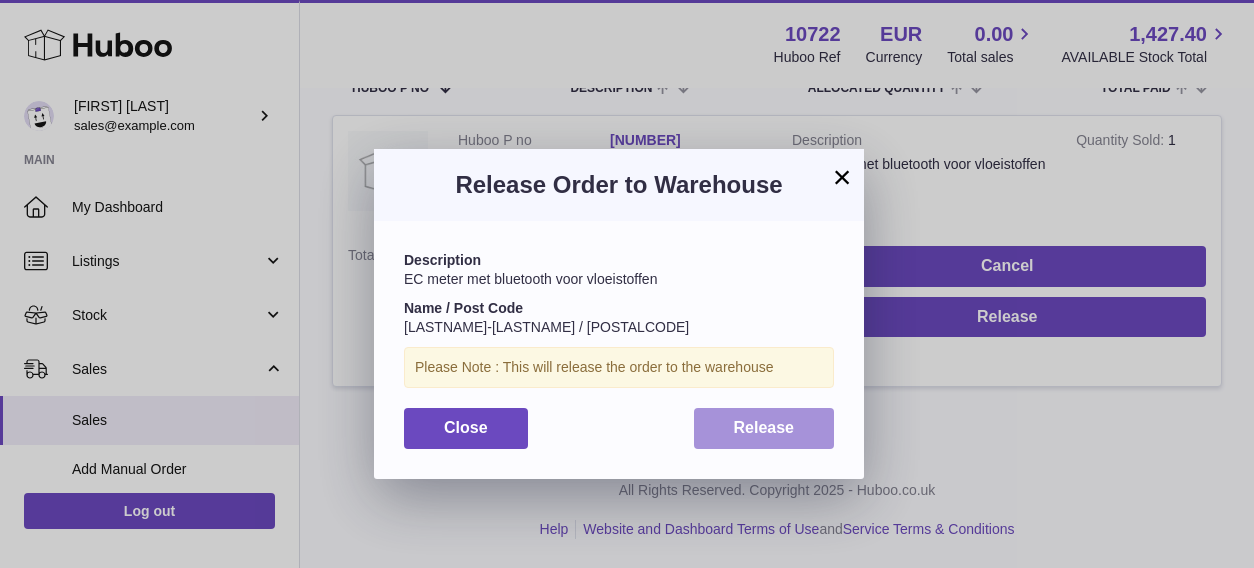 click on "Release" at bounding box center (764, 428) 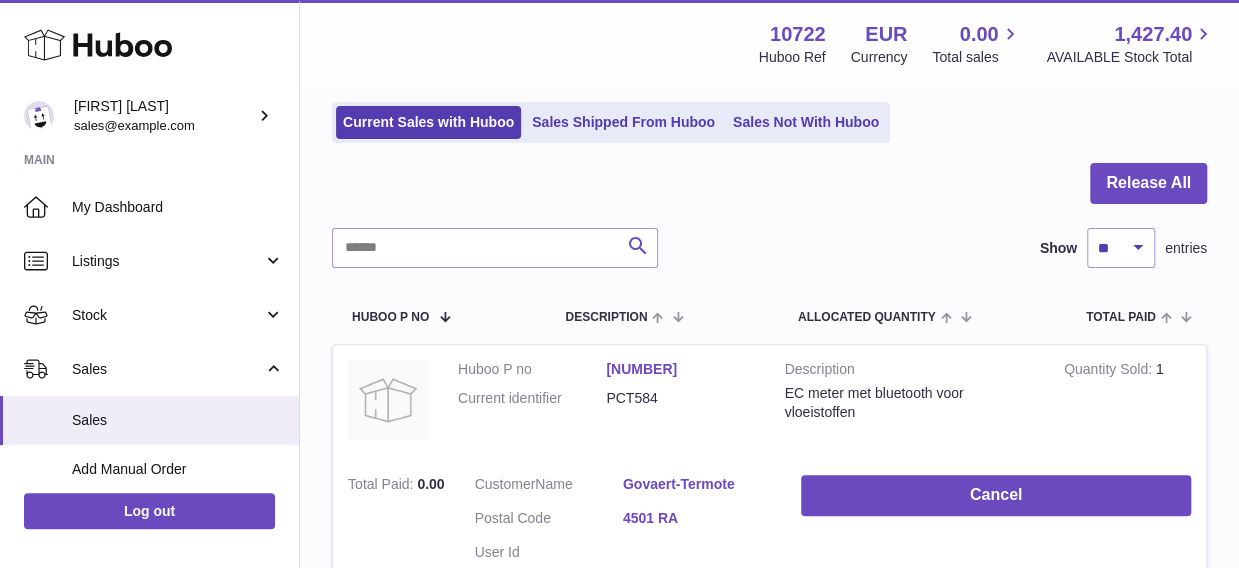 scroll, scrollTop: 200, scrollLeft: 0, axis: vertical 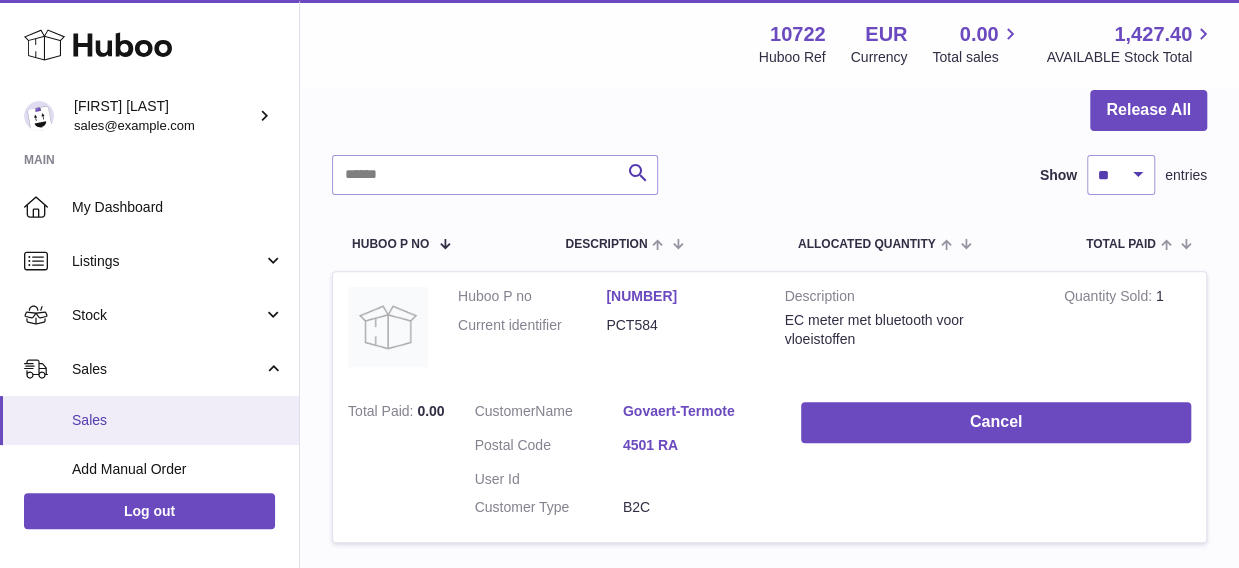 click on "Sales" at bounding box center [178, 420] 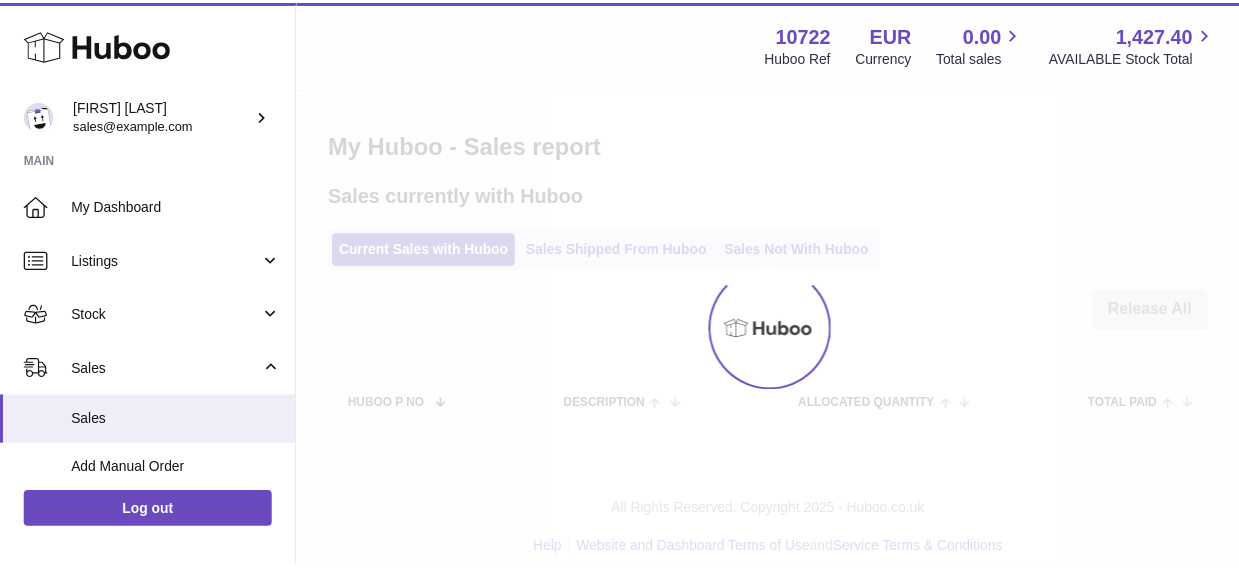 scroll, scrollTop: 0, scrollLeft: 0, axis: both 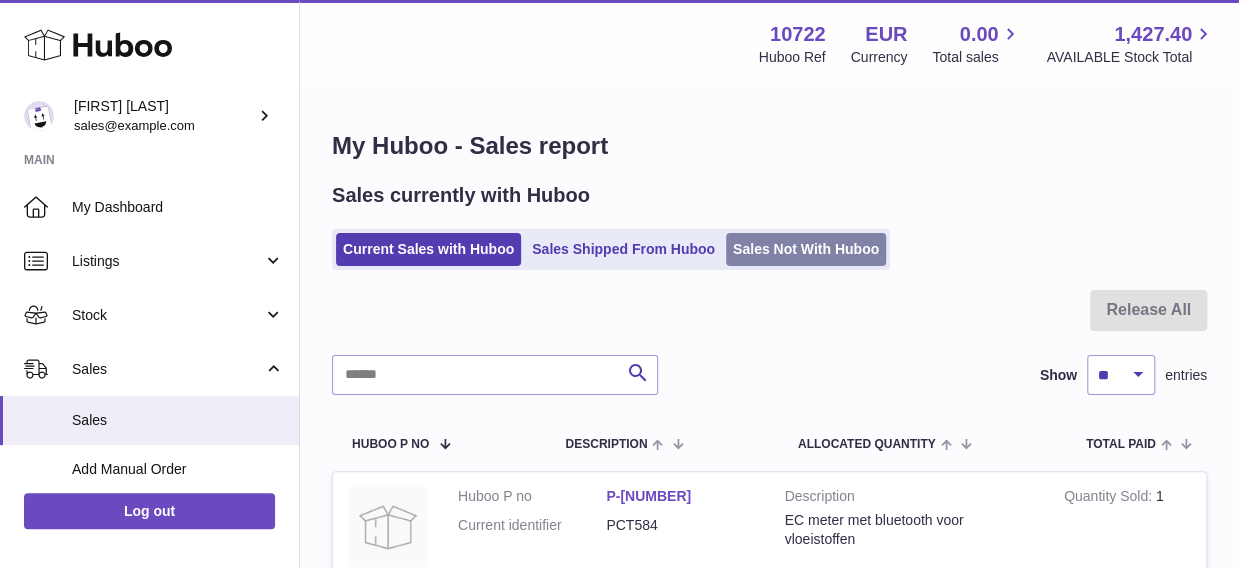 click on "Sales Not With Huboo" at bounding box center [806, 249] 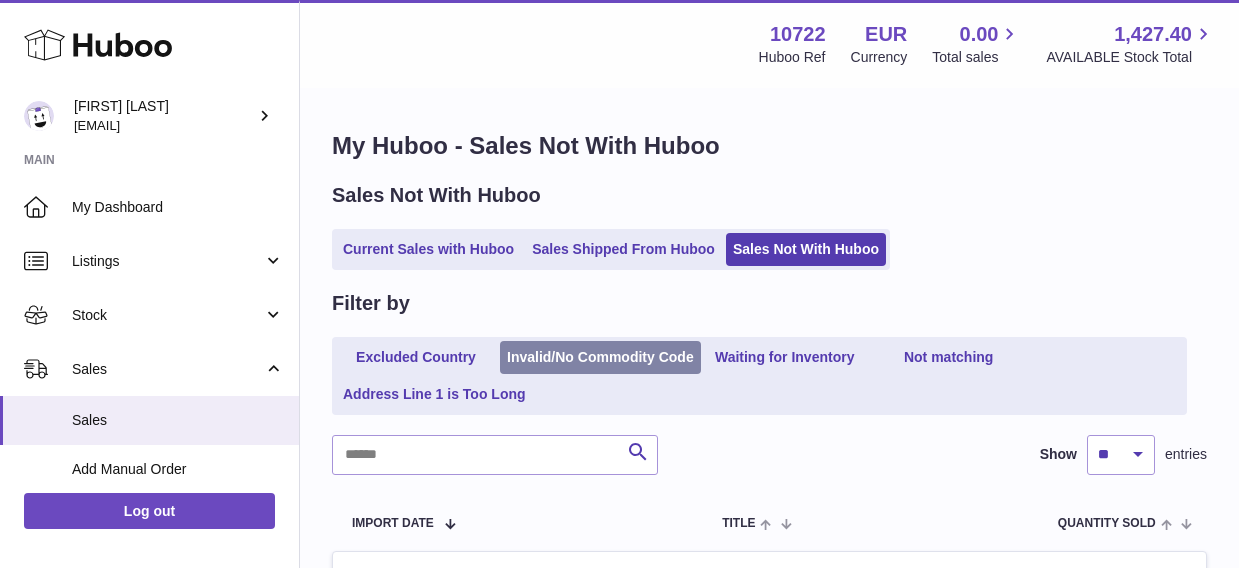 scroll, scrollTop: 0, scrollLeft: 0, axis: both 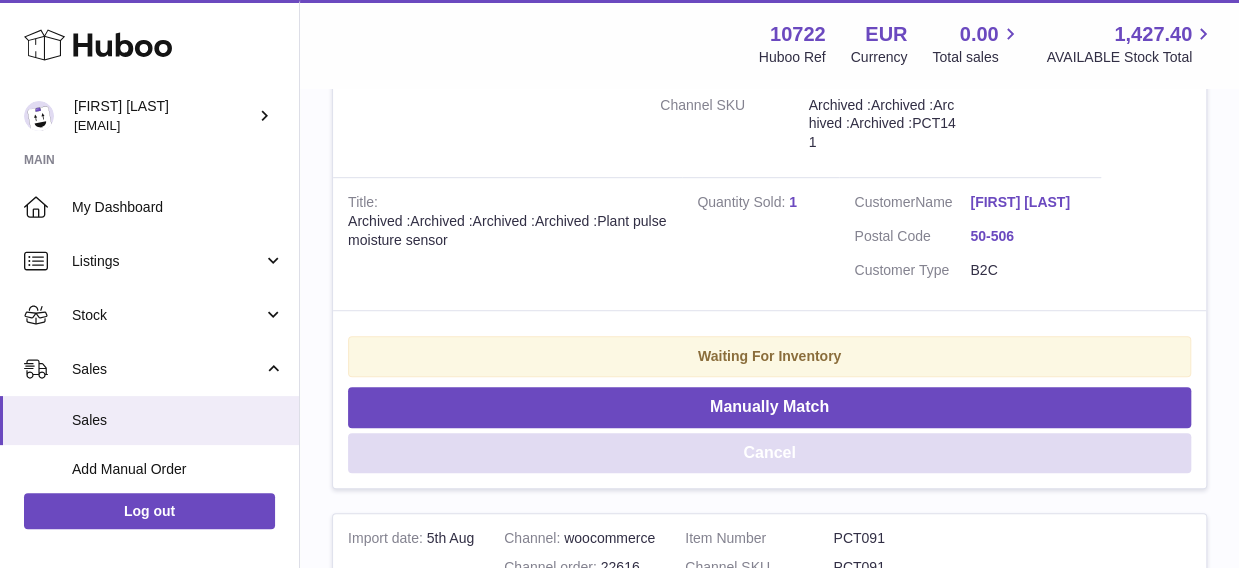 click on "Cancel" at bounding box center [769, 453] 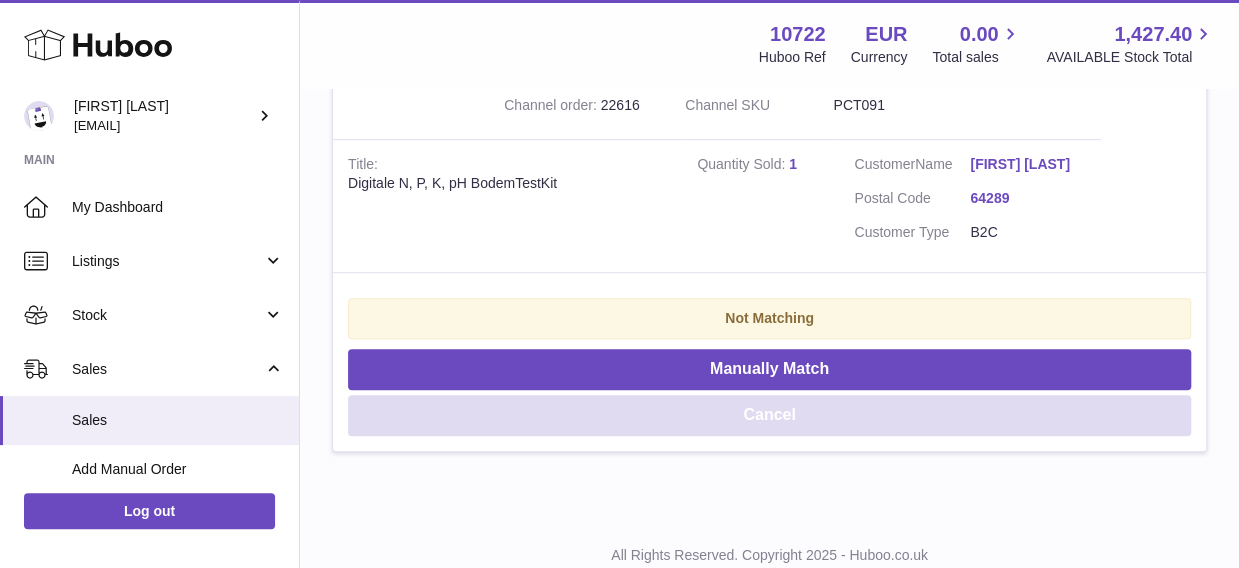 click on "Cancel" at bounding box center [769, 415] 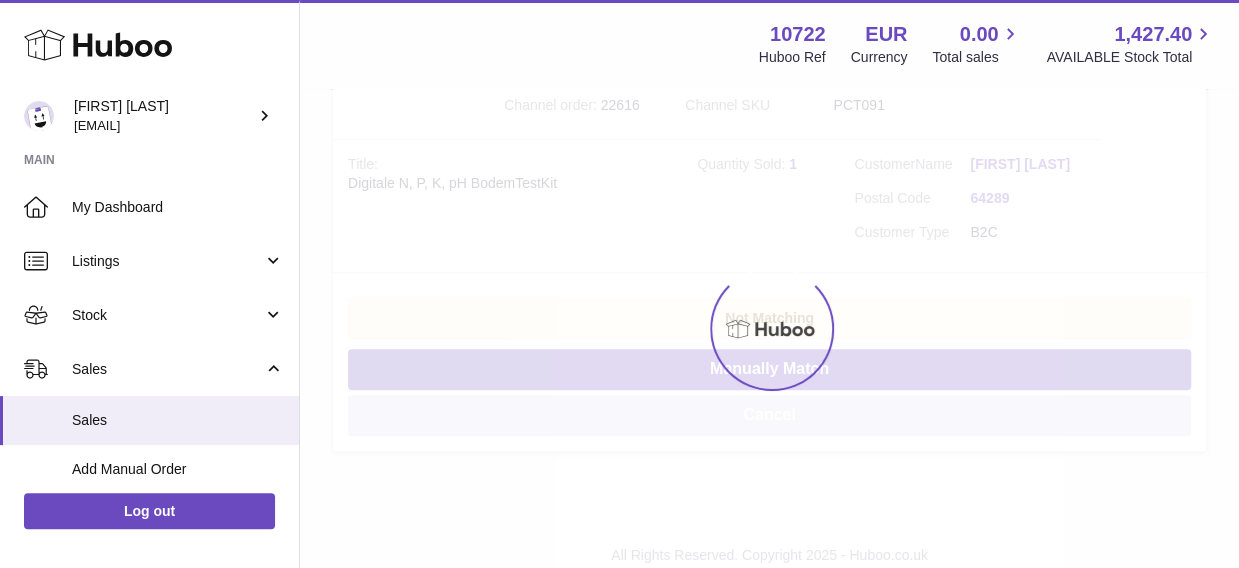 scroll, scrollTop: 140, scrollLeft: 0, axis: vertical 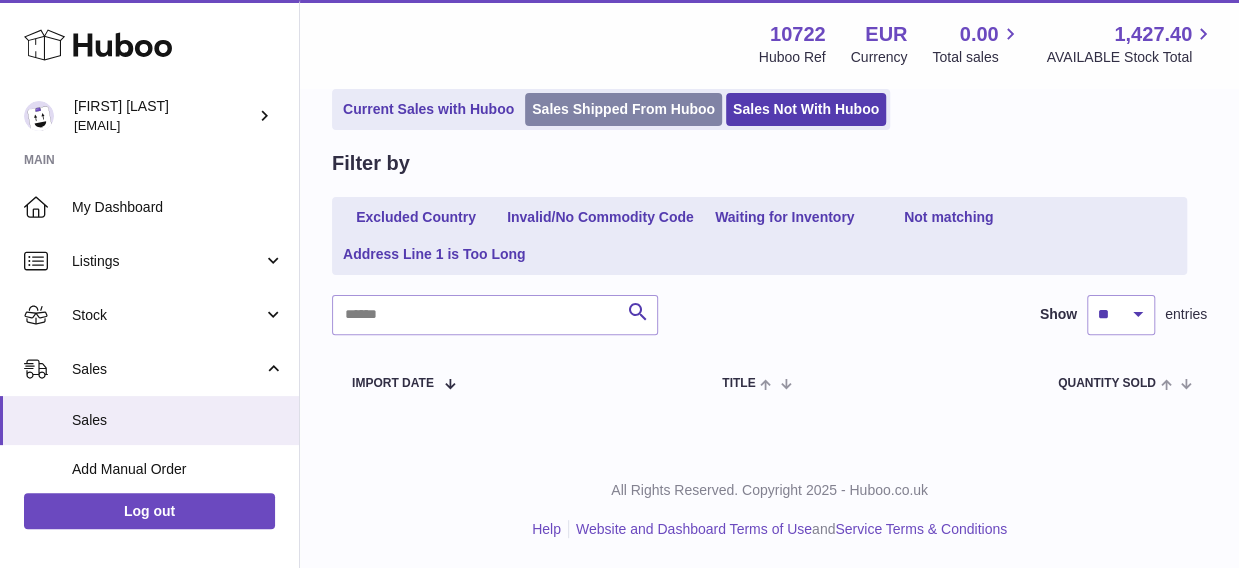 click on "Sales Shipped From Huboo" at bounding box center [623, 109] 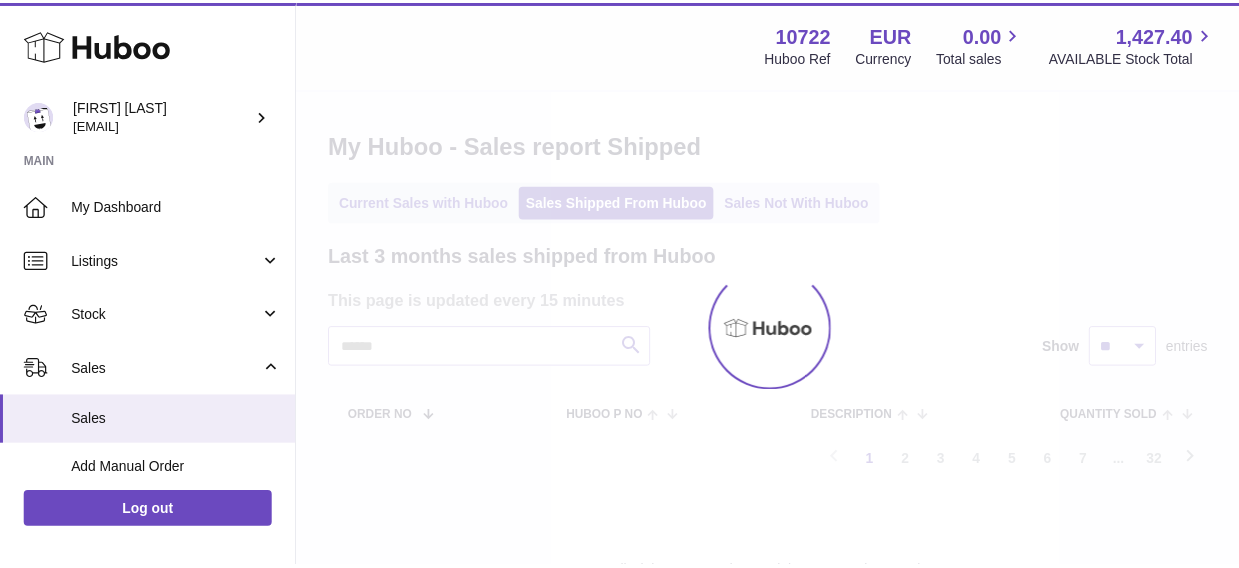 scroll, scrollTop: 0, scrollLeft: 0, axis: both 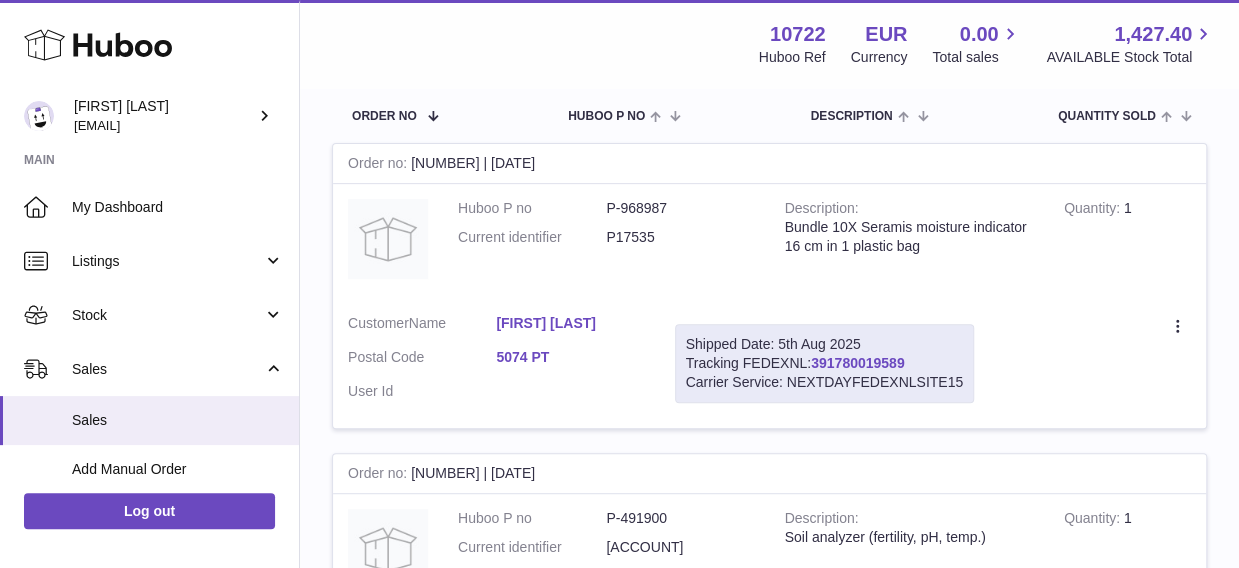 click on "391780019589" at bounding box center [857, 363] 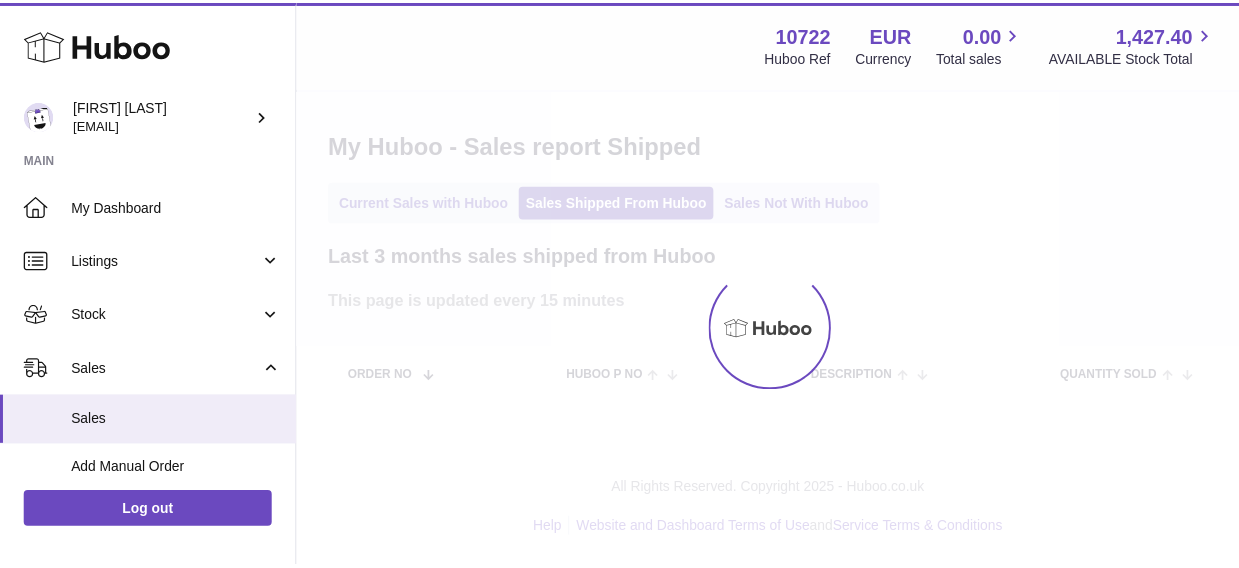 scroll, scrollTop: 0, scrollLeft: 0, axis: both 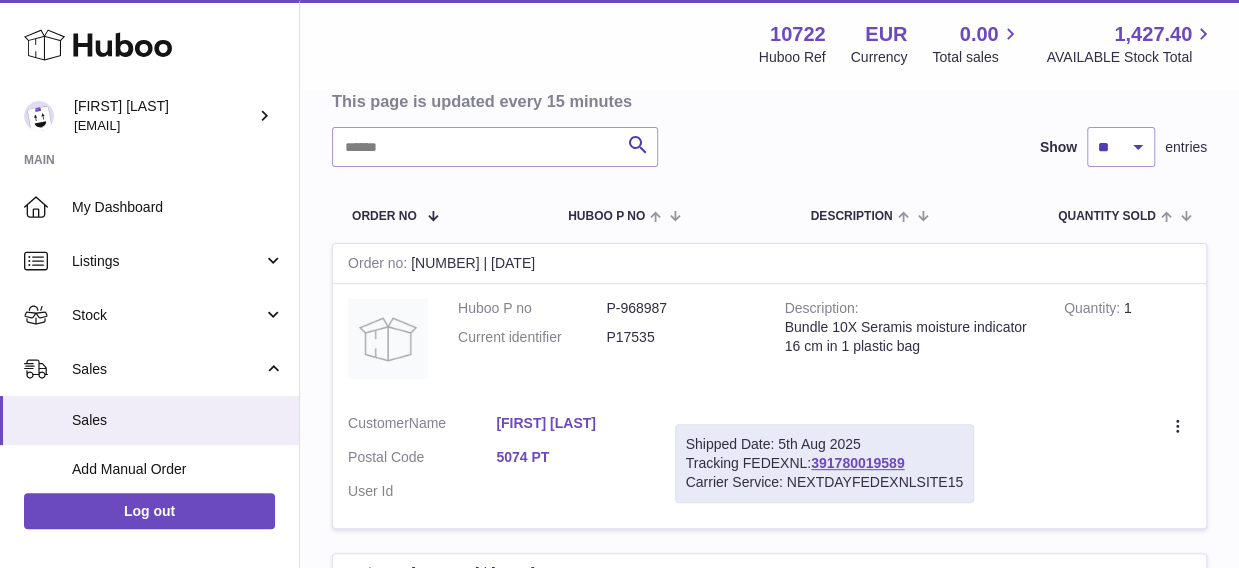 click on "Shipped Date: [DATE]
Tracking FEDEXNL:
[NUMBER]
Carrier Service: NEXTDAYFEDEXNLSITE15" at bounding box center (824, 463) 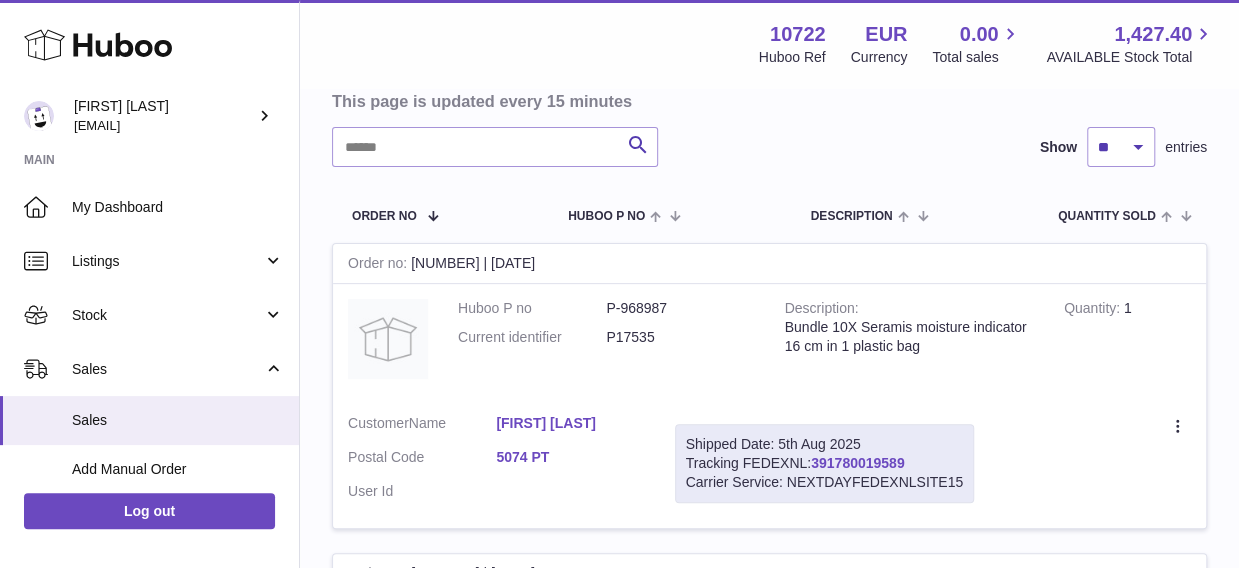 click on "391780019589" at bounding box center (857, 463) 